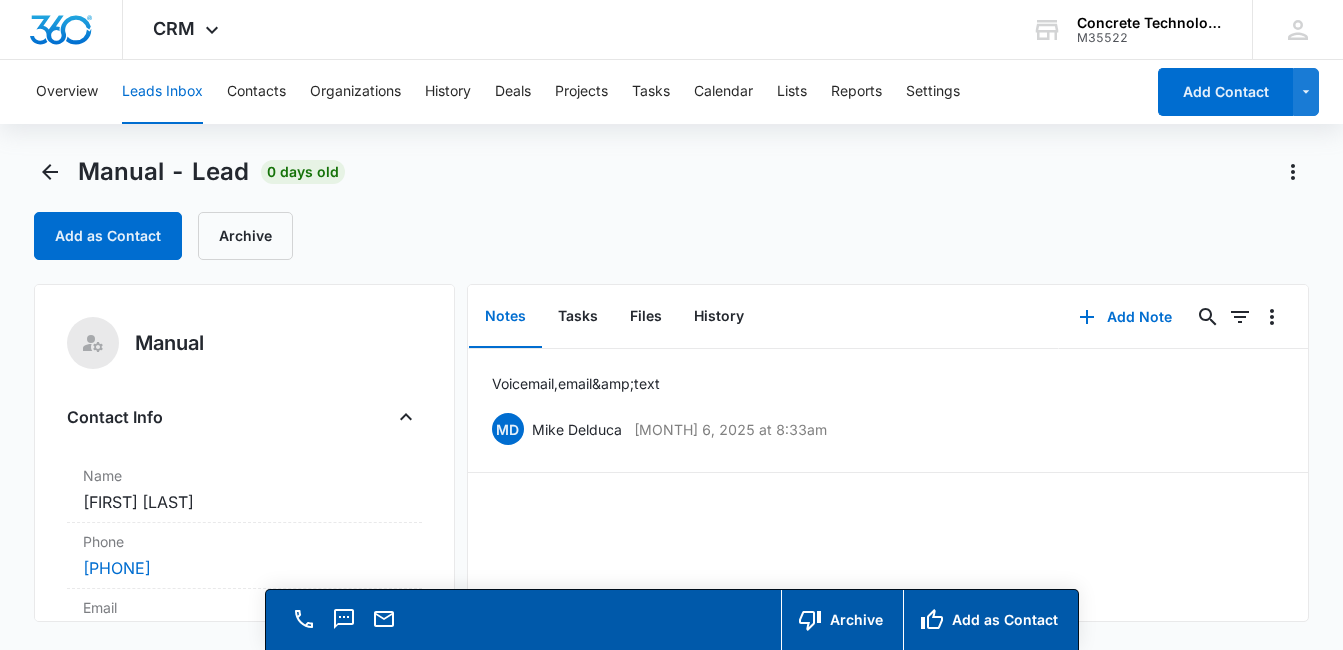 scroll, scrollTop: 0, scrollLeft: 0, axis: both 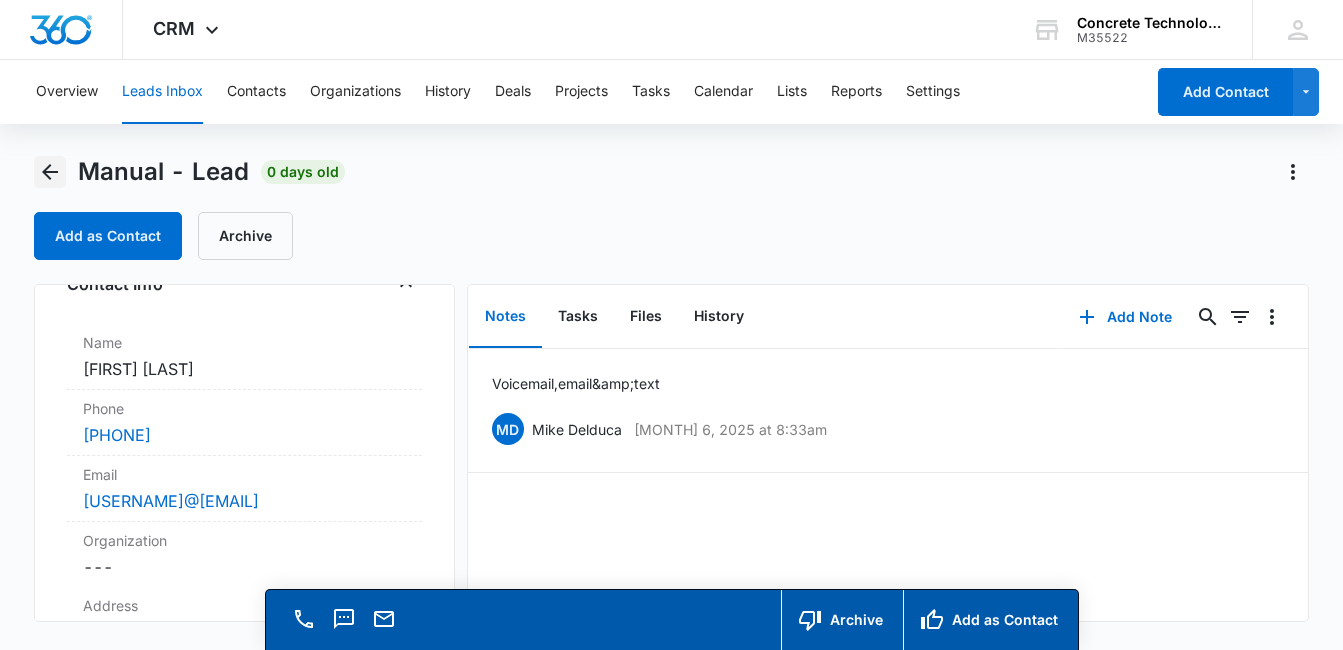 click 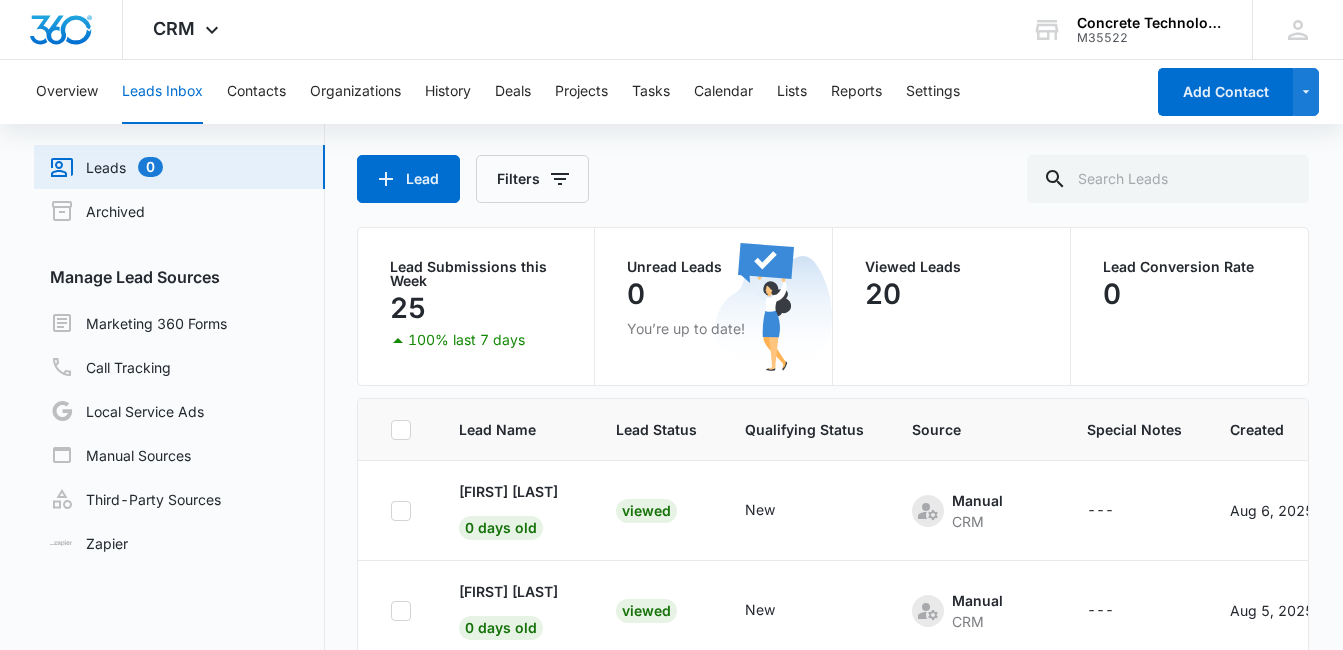 scroll, scrollTop: 0, scrollLeft: 0, axis: both 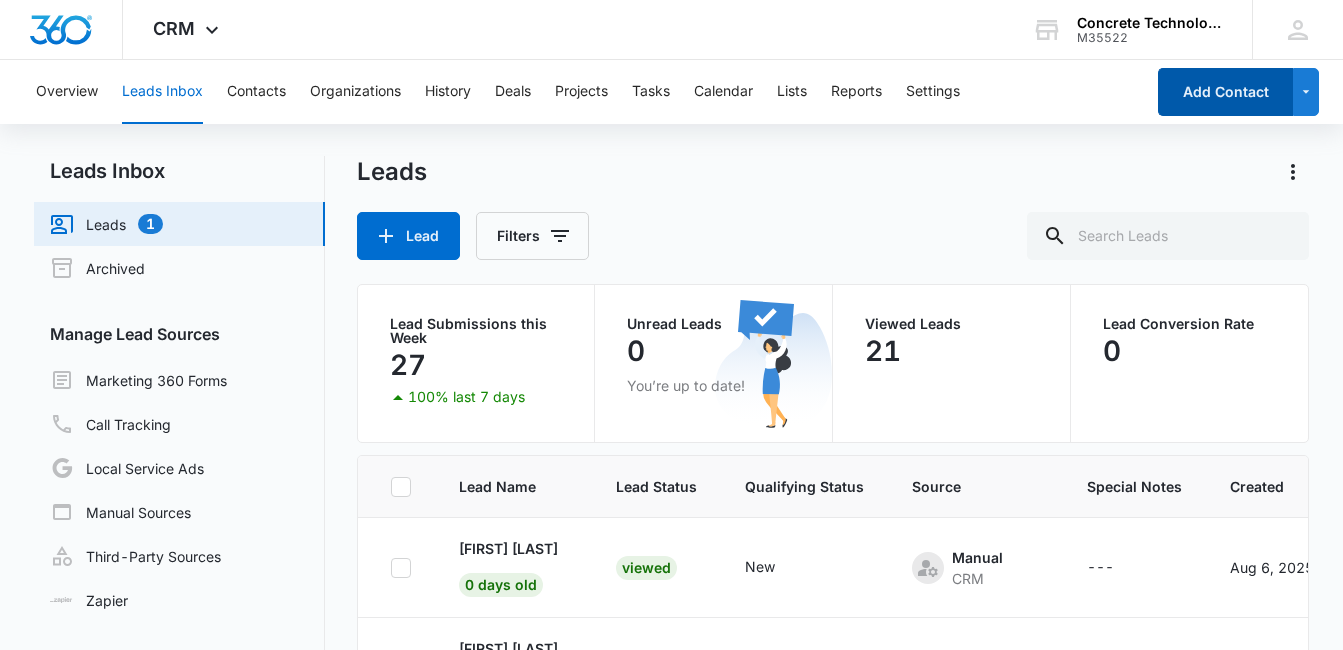 click on "Add Contact" at bounding box center [1225, 92] 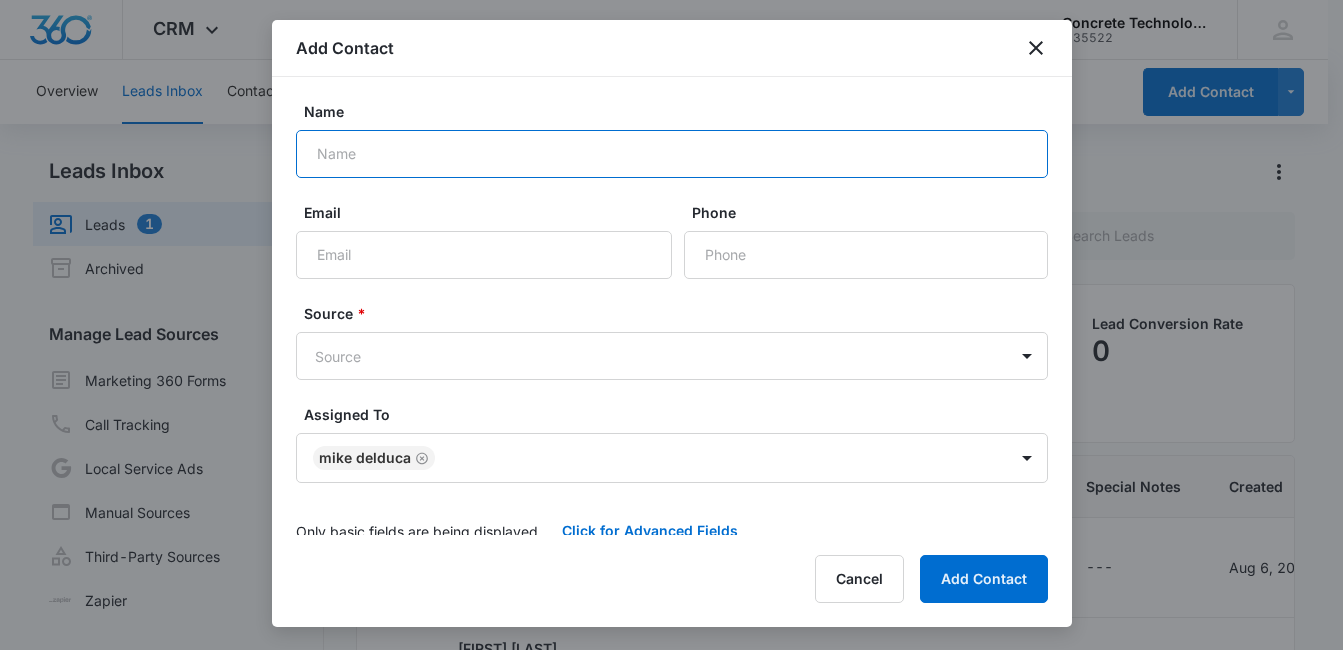 click on "Name" at bounding box center (672, 154) 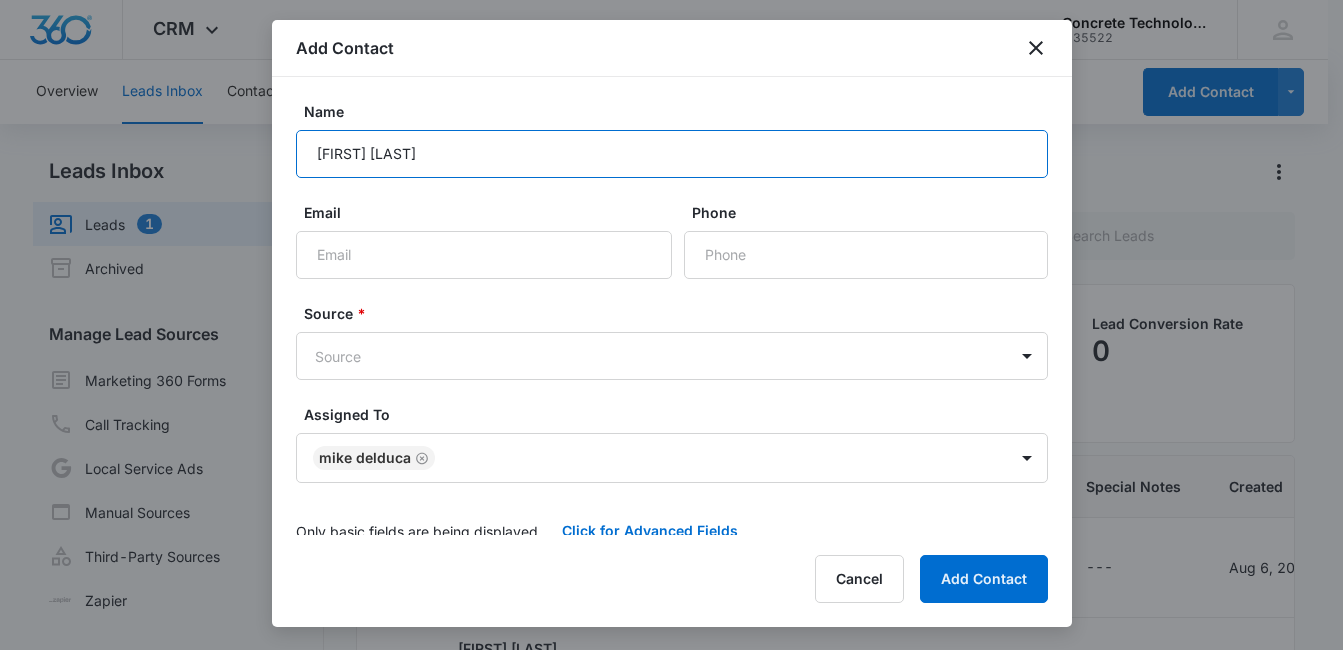 type on "[FIRST] [LAST]" 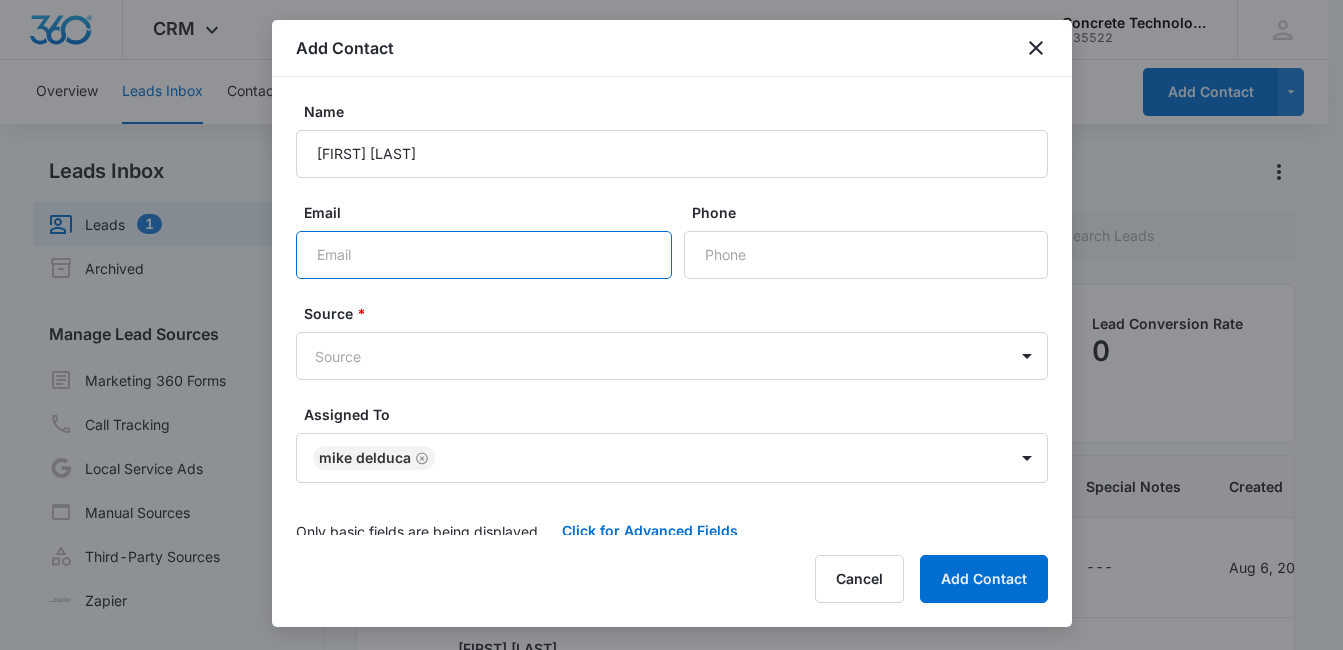 paste on "[EMAIL]" 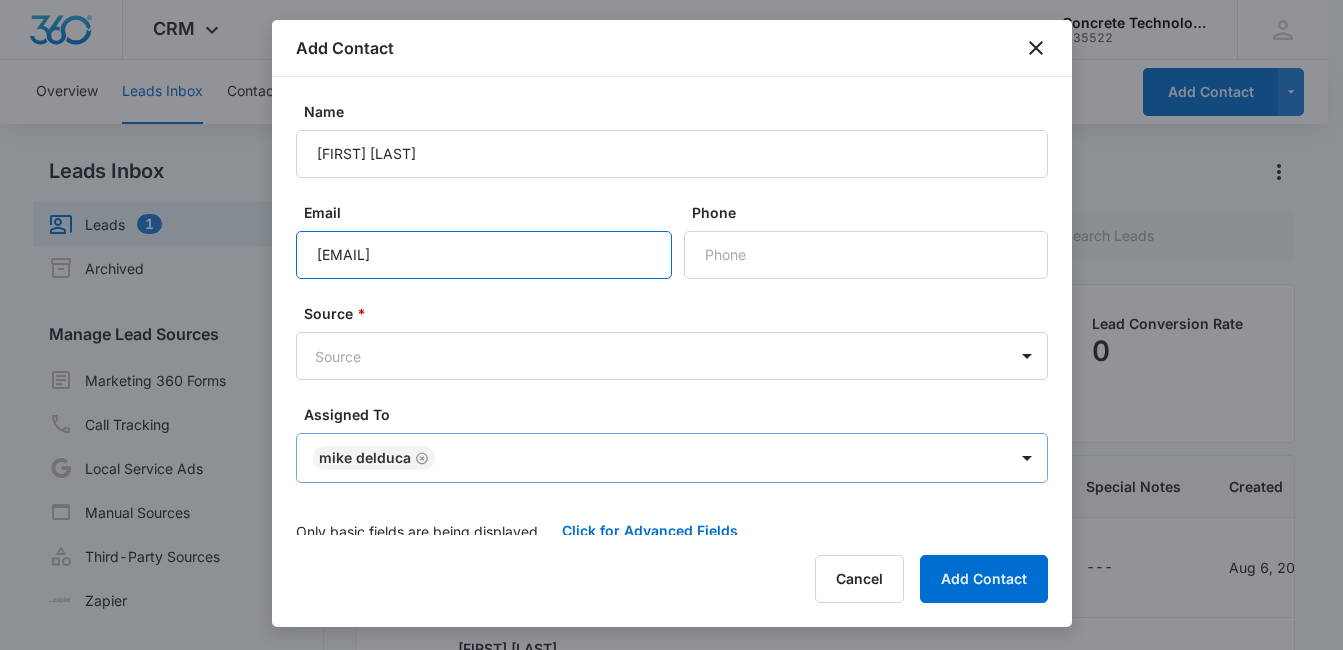 type on "[EMAIL]" 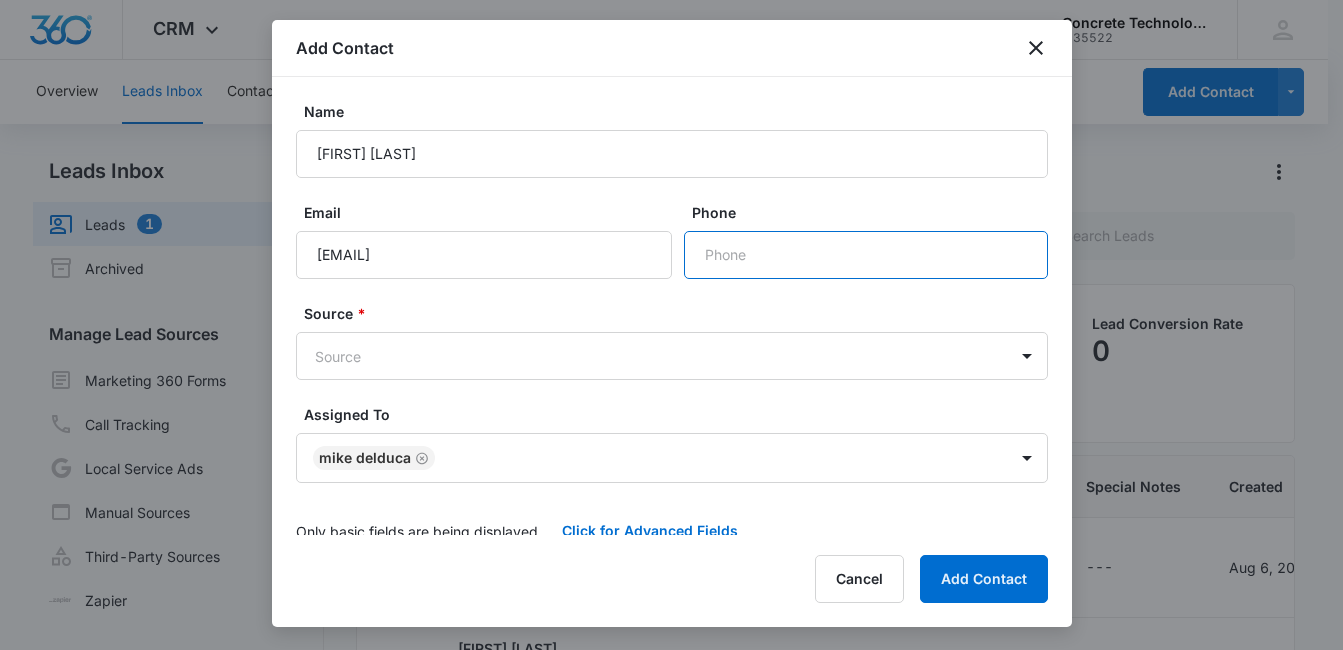 paste on "[PHONE]" 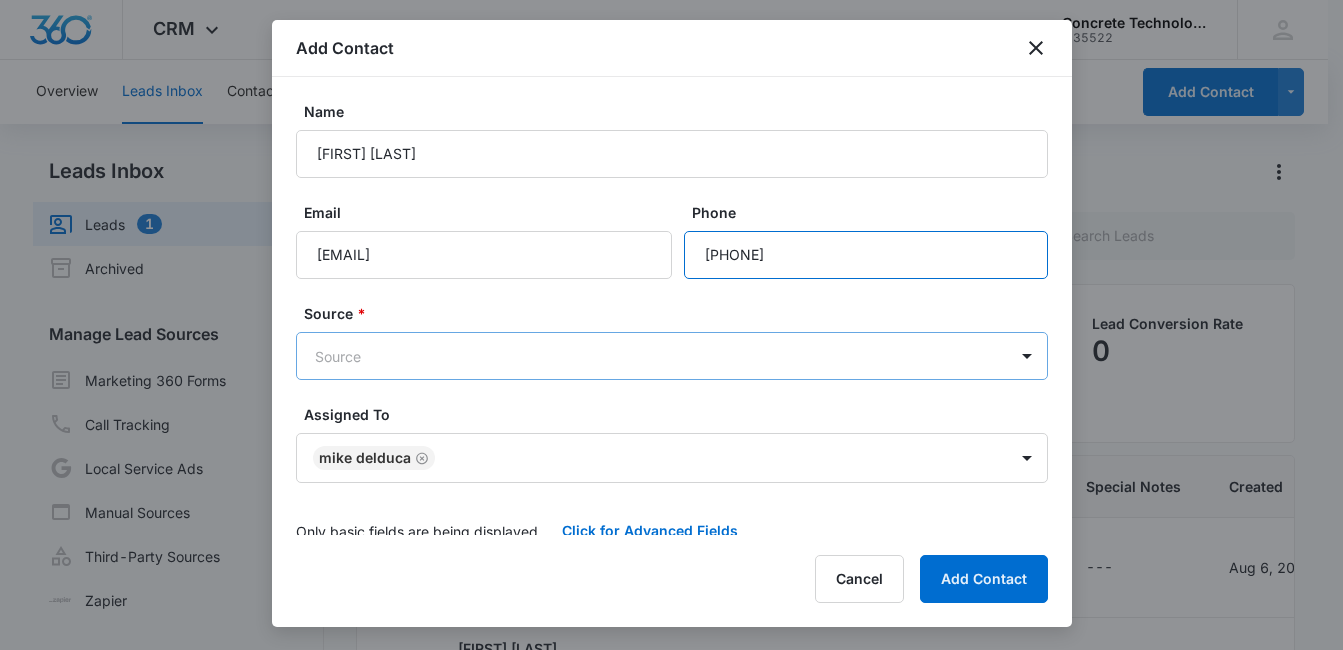 type on "[PHONE]" 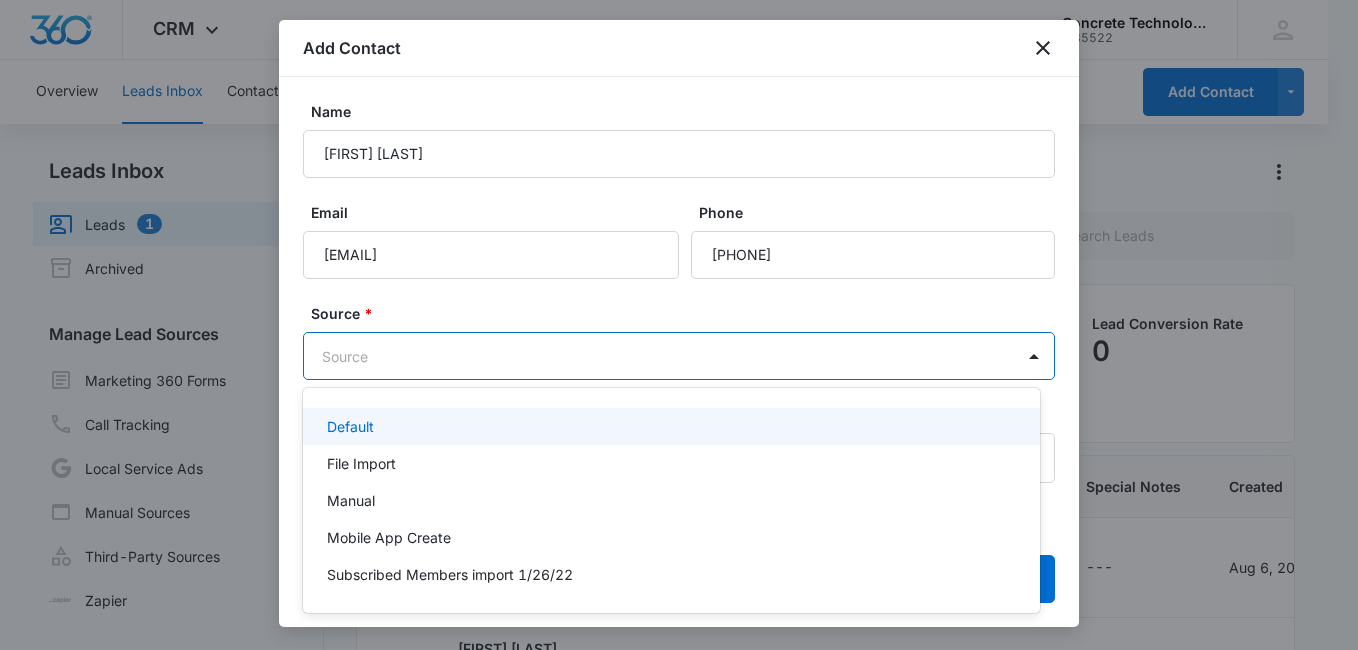 click on "CRM Apps Reputation Websites Forms CRM Email Social Content Ads Intelligence Files Brand Settings Concrete Technology M35522 Your Accounts View All MD Mike Delduca MDelduca@flycti.com My Profile Notifications Support Logout Terms & Conditions   •   Privacy Policy Overview Leads Inbox Contacts Organizations History Deals Projects Tasks Calendar Lists Reports Settings Add Contact Leads Inbox Leads 1 Archived Manage Lead Sources Marketing 360 Forms Call Tracking Local Service Ads Manual Sources Third-Party Sources Zapier Leads Lead Filters Lead Submissions this Week 27 100% last 7 days Unread Leads 0 You’re up to date! Viewed Leads 21 Lead Conversion Rate 0 Lead Name Lead Status Qualifying Status Source Special Notes Created Assigned To     Latrice Weston 0 days old Viewed New Manual CRM --- Aug 6, 2025 Mike Delduca Douglas Harris 0 days old Viewed New Manual CRM --- Aug 5, 2025 Mike Delduca Modeque Hunter 0 days old Viewed New Manual CRM --- Aug 5, 2025 Mike Delduca Christie Phillips 1 day old Viewed" at bounding box center (679, 325) 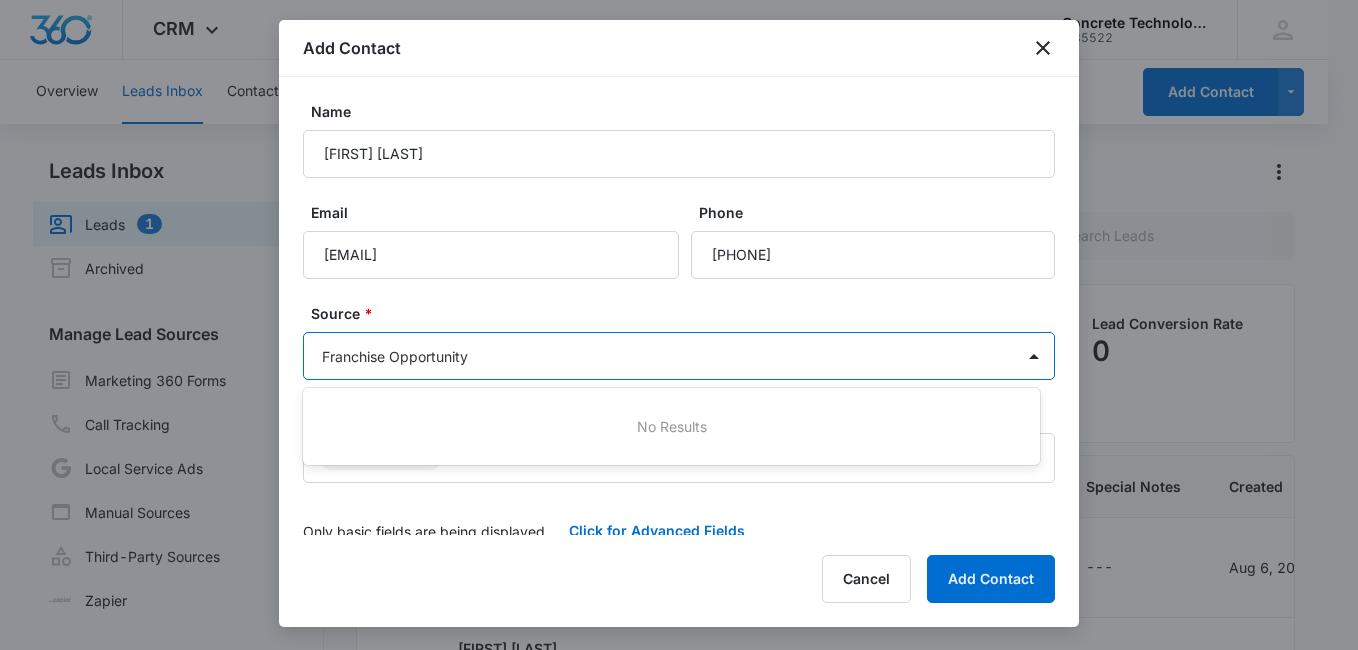 type on "Franchise Opportunity" 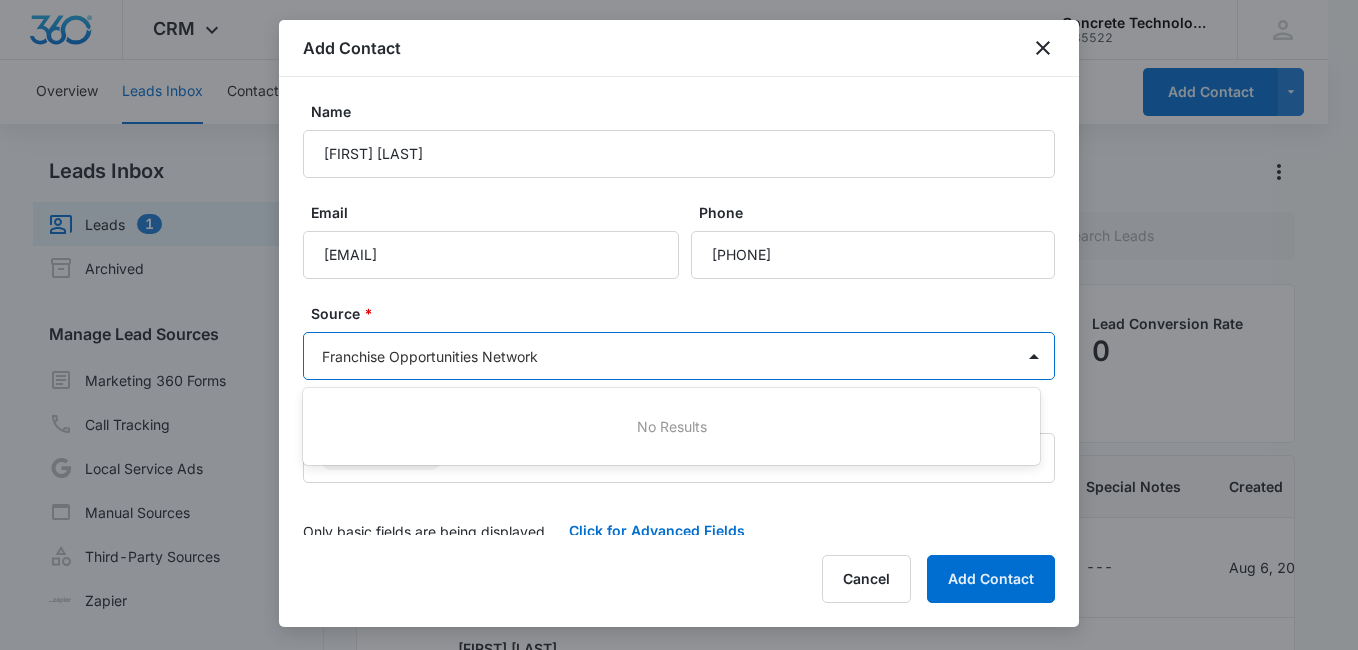 click at bounding box center (679, 325) 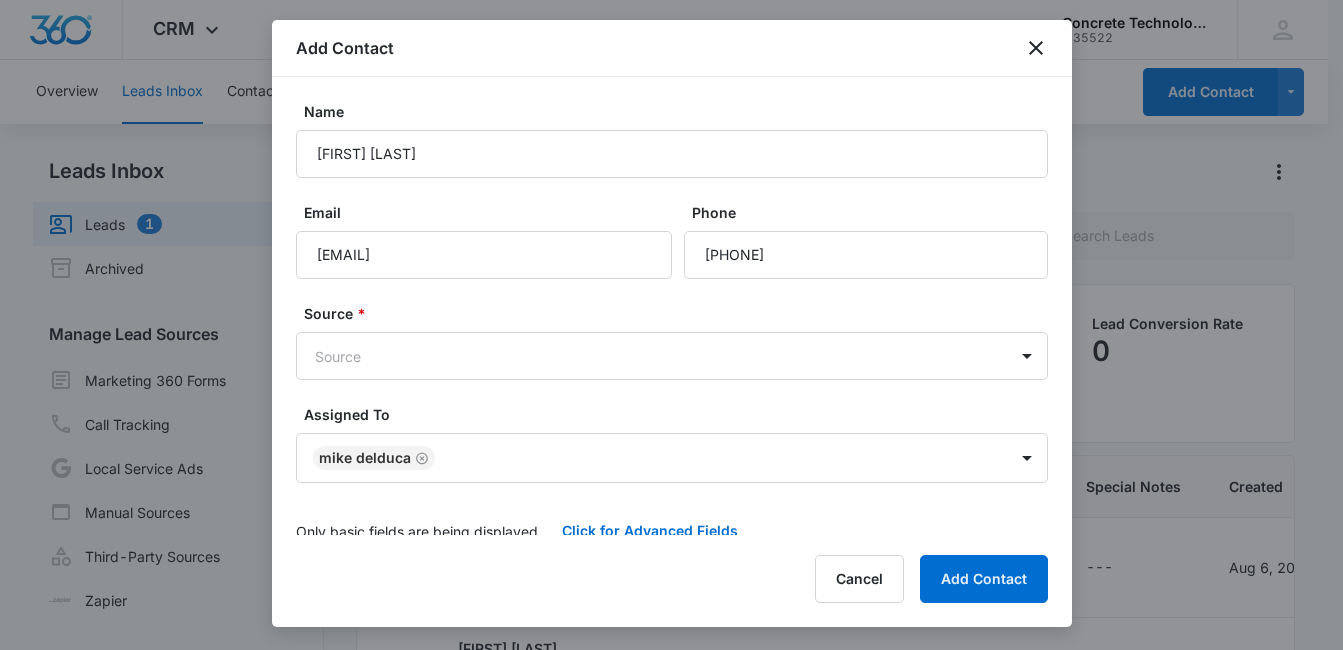 click on "CRM Apps Reputation Websites Forms CRM Email Social Content Ads Intelligence Files Brand Settings Concrete Technology M35522 Your Accounts View All MD Mike Delduca MDelduca@flycti.com My Profile Notifications Support Logout Terms & Conditions   •   Privacy Policy Overview Leads Inbox Contacts Organizations History Deals Projects Tasks Calendar Lists Reports Settings Add Contact Leads Inbox Leads 1 Archived Manage Lead Sources Marketing 360 Forms Call Tracking Local Service Ads Manual Sources Third-Party Sources Zapier Leads Lead Filters Lead Submissions this Week 27 100% last 7 days Unread Leads 0 You’re up to date! Viewed Leads 21 Lead Conversion Rate 0 Lead Name Lead Status Qualifying Status Source Special Notes Created Assigned To     Latrice Weston 0 days old Viewed New Manual CRM --- Aug 6, 2025 Mike Delduca Douglas Harris 0 days old Viewed New Manual CRM --- Aug 5, 2025 Mike Delduca Modeque Hunter 0 days old Viewed New Manual CRM --- Aug 5, 2025 Mike Delduca Christie Phillips 1 day old Viewed" at bounding box center (671, 409) 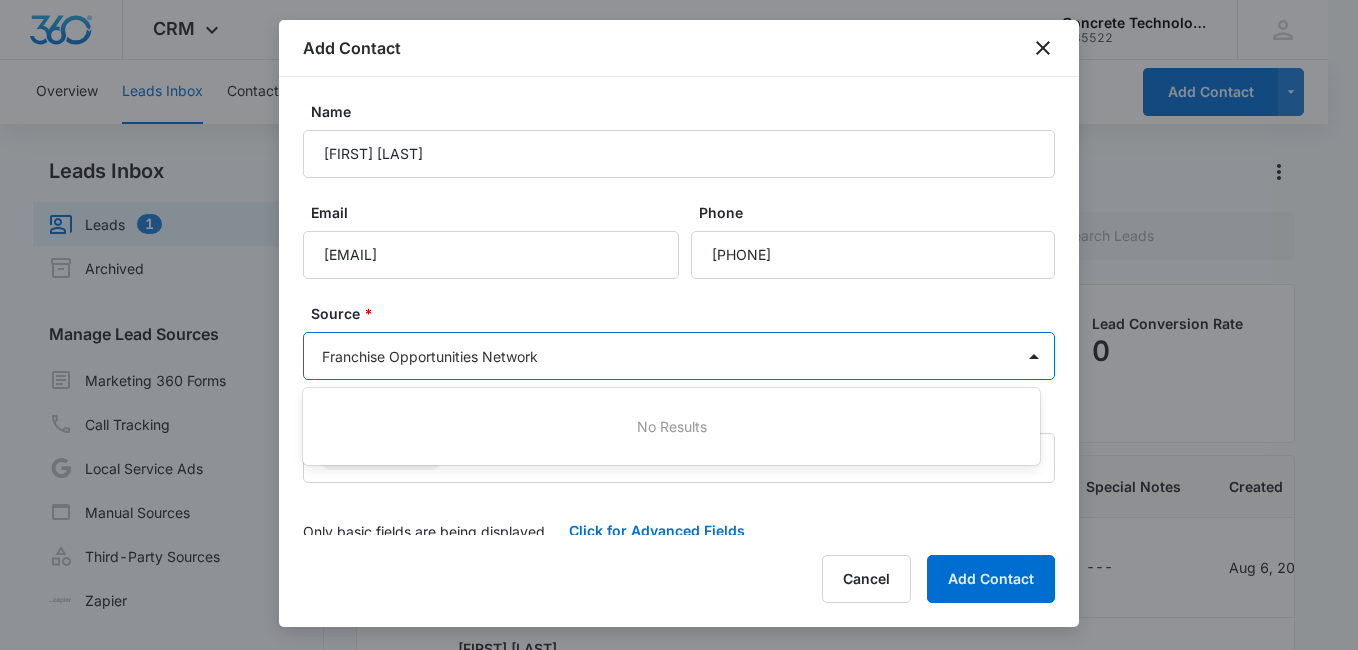 type on "Franchise Opportunities Network" 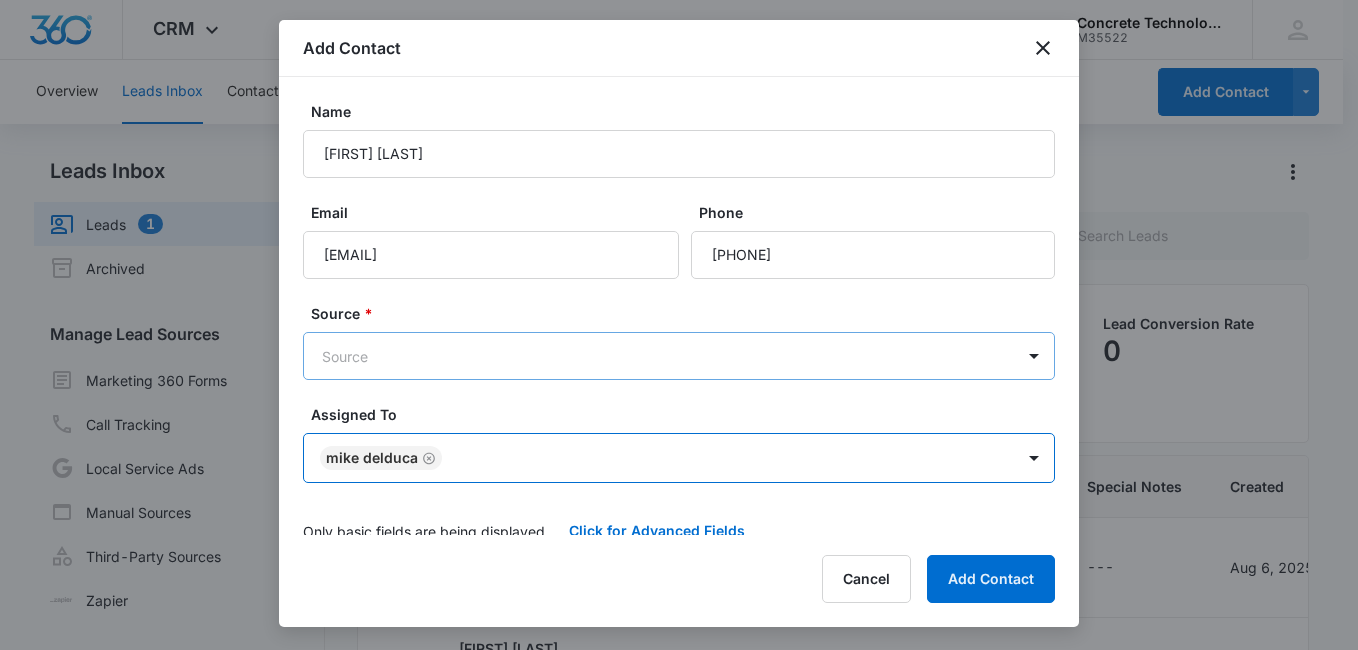 click on "CRM Apps Reputation Websites Forms CRM Email Social Content Ads Intelligence Files Brand Settings Concrete Technology M35522 Your Accounts View All MD Mike Delduca MDelduca@flycti.com My Profile Notifications Support Logout Terms & Conditions   •   Privacy Policy Overview Leads Inbox Contacts Organizations History Deals Projects Tasks Calendar Lists Reports Settings Add Contact Leads Inbox Leads 1 Archived Manage Lead Sources Marketing 360 Forms Call Tracking Local Service Ads Manual Sources Third-Party Sources Zapier Leads Lead Filters Lead Submissions this Week 27 100% last 7 days Unread Leads 0 You’re up to date! Viewed Leads 21 Lead Conversion Rate 0 Lead Name Lead Status Qualifying Status Source Special Notes Created Assigned To     Latrice Weston 0 days old Viewed New Manual CRM --- Aug 6, 2025 Mike Delduca Douglas Harris 0 days old Viewed New Manual CRM --- Aug 5, 2025 Mike Delduca Modeque Hunter 0 days old Viewed New Manual CRM --- Aug 5, 2025 Mike Delduca Christie Phillips 1 day old Viewed" at bounding box center (679, 409) 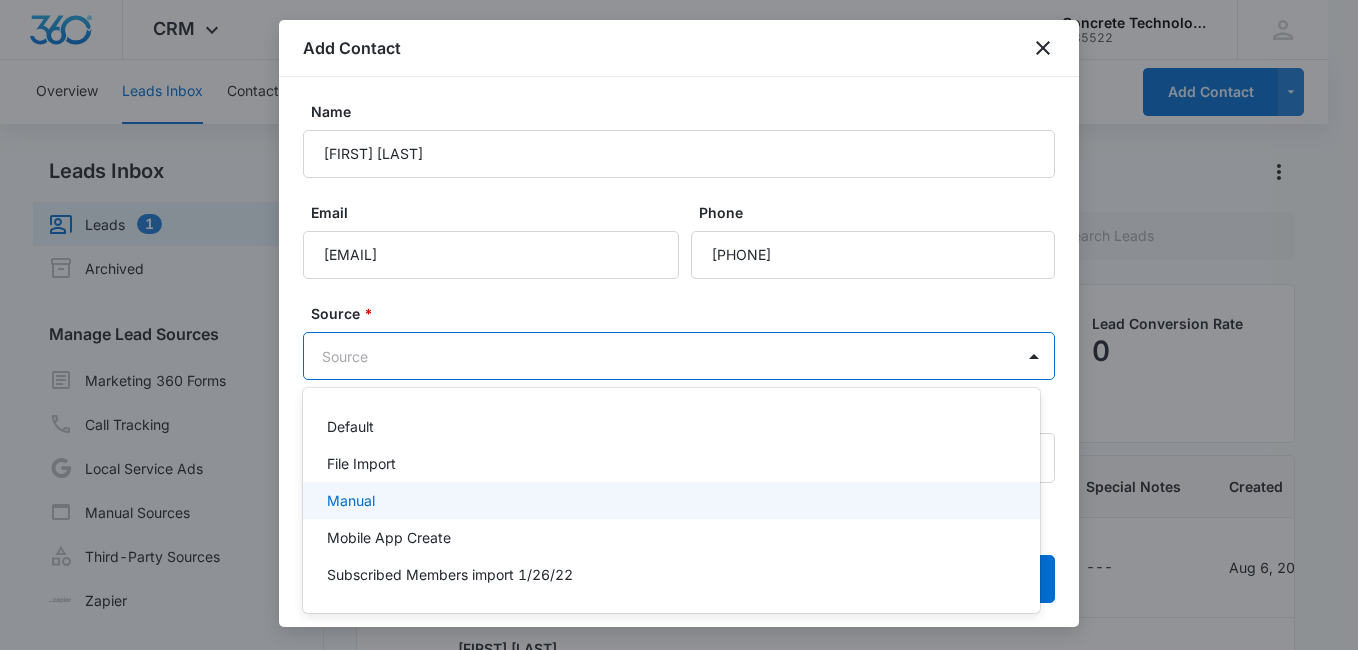 click at bounding box center (679, 325) 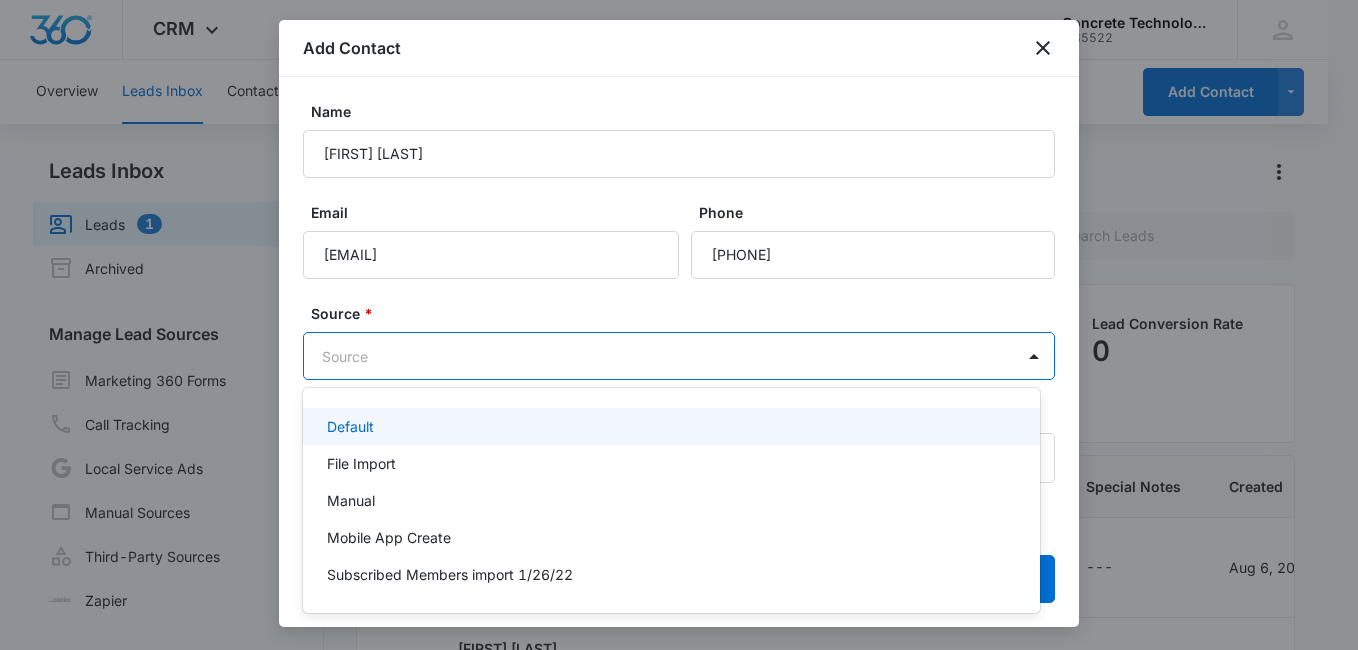 click on "CRM Apps Reputation Websites Forms CRM Email Social Content Ads Intelligence Files Brand Settings Concrete Technology M35522 Your Accounts View All MD Mike Delduca MDelduca@flycti.com My Profile Notifications Support Logout Terms & Conditions   •   Privacy Policy Overview Leads Inbox Contacts Organizations History Deals Projects Tasks Calendar Lists Reports Settings Add Contact Leads Inbox Leads 1 Archived Manage Lead Sources Marketing 360 Forms Call Tracking Local Service Ads Manual Sources Third-Party Sources Zapier Leads Lead Filters Lead Submissions this Week 27 100% last 7 days Unread Leads 0 You’re up to date! Viewed Leads 21 Lead Conversion Rate 0 Lead Name Lead Status Qualifying Status Source Special Notes Created Assigned To     Latrice Weston 0 days old Viewed New Manual CRM --- Aug 6, 2025 Mike Delduca Douglas Harris 0 days old Viewed New Manual CRM --- Aug 5, 2025 Mike Delduca Modeque Hunter 0 days old Viewed New Manual CRM --- Aug 5, 2025 Mike Delduca Christie Phillips 1 day old Viewed" at bounding box center (679, 325) 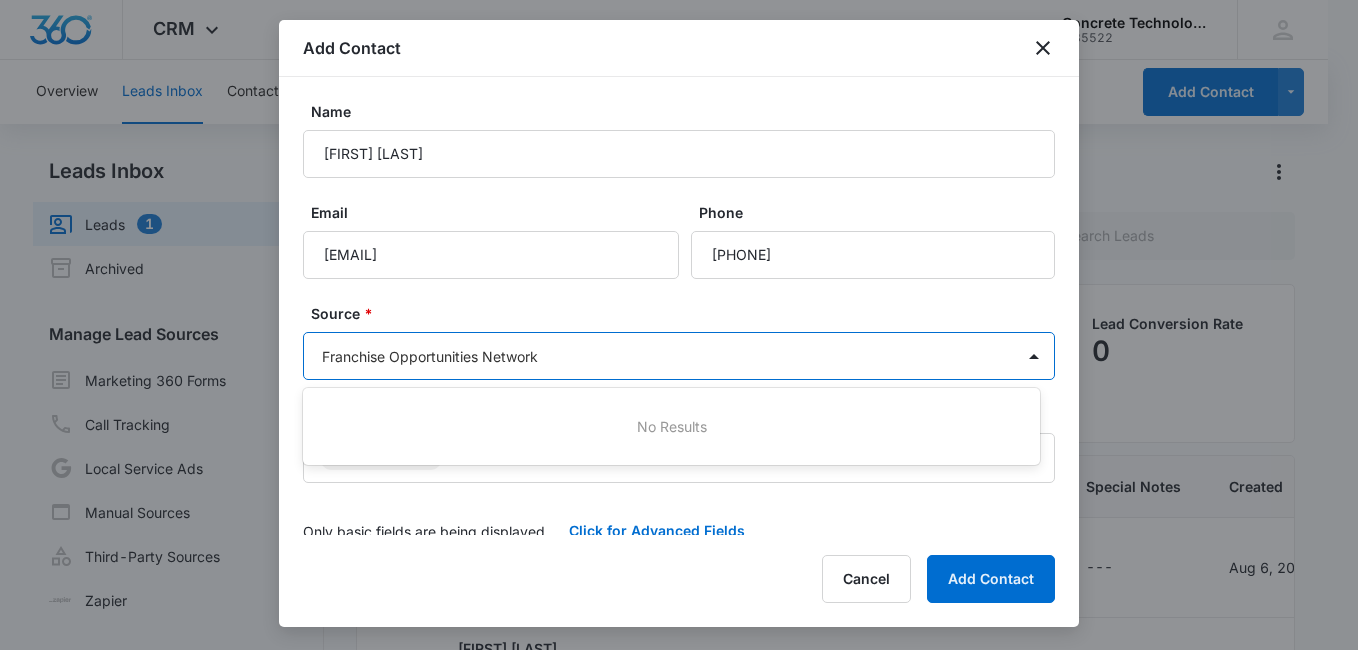 click at bounding box center (679, 325) 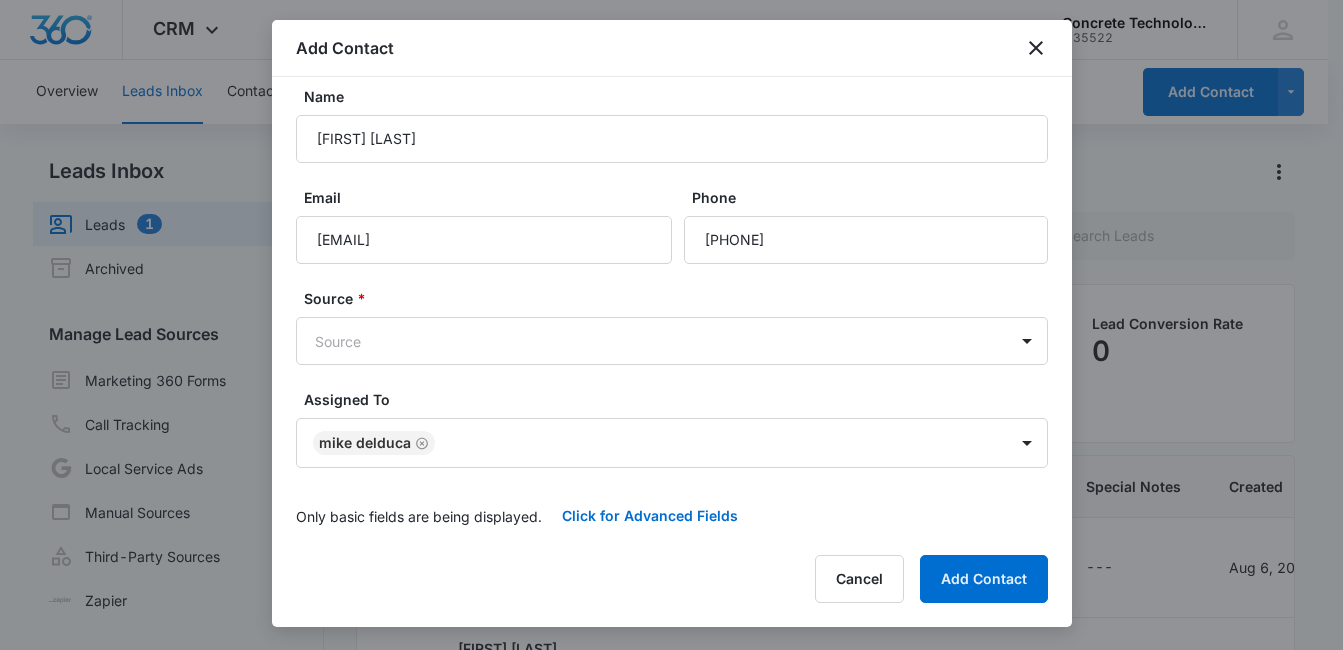 scroll, scrollTop: 20, scrollLeft: 0, axis: vertical 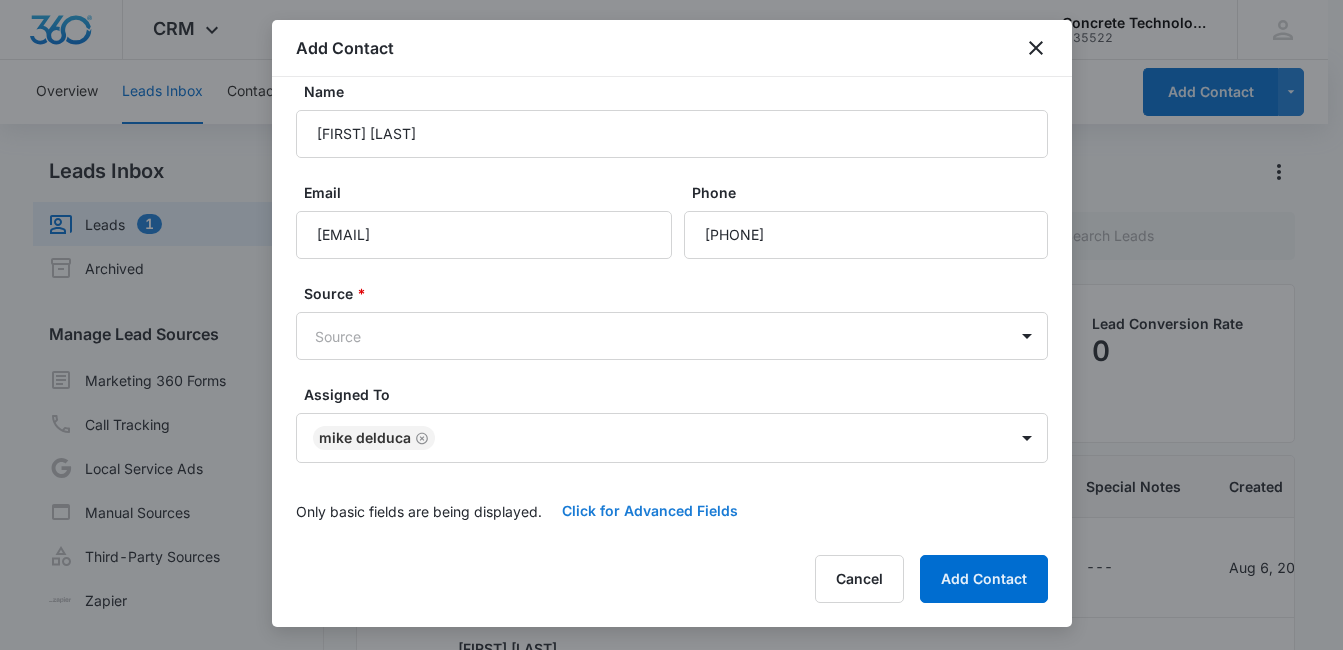 click on "Click for Advanced Fields" at bounding box center [650, 511] 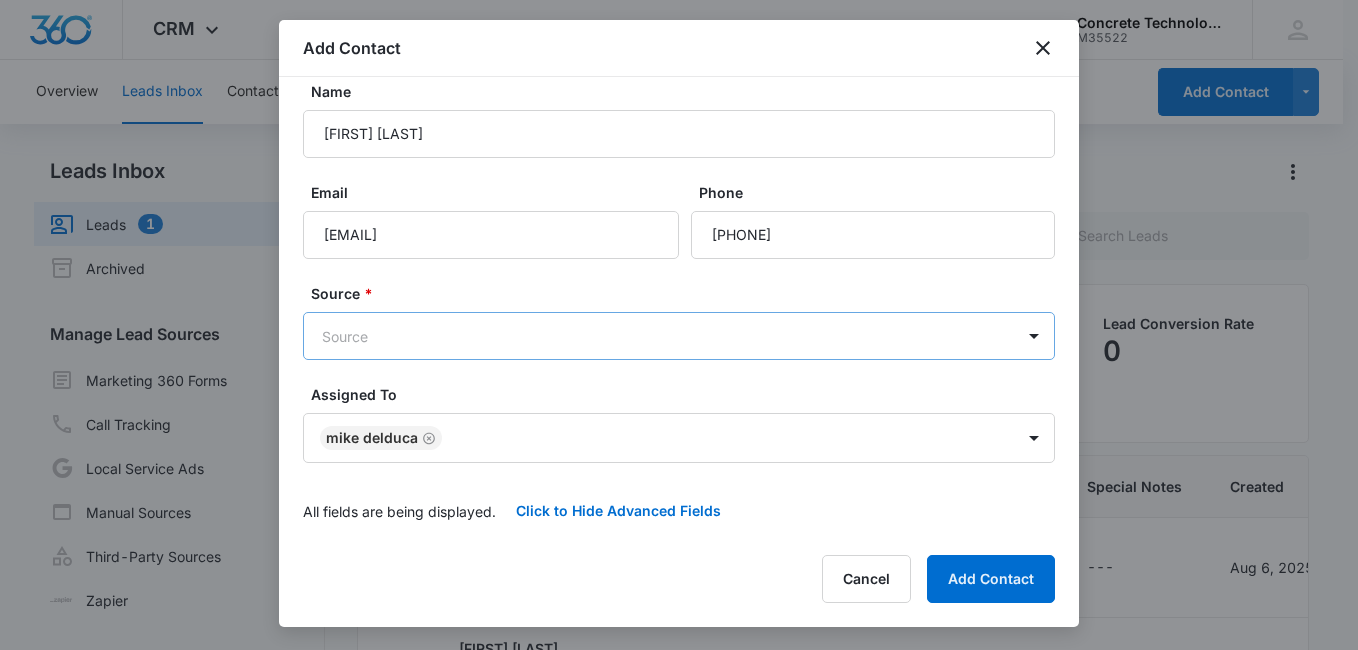 click on "CRM Apps Reputation Websites Forms CRM Email Social Content Ads Intelligence Files Brand Settings Concrete Technology M35522 Your Accounts View All MD Mike Delduca MDelduca@flycti.com My Profile Notifications Support Logout Terms & Conditions   •   Privacy Policy Overview Leads Inbox Contacts Organizations History Deals Projects Tasks Calendar Lists Reports Settings Add Contact Leads Inbox Leads 1 Archived Manage Lead Sources Marketing 360 Forms Call Tracking Local Service Ads Manual Sources Third-Party Sources Zapier Leads Lead Filters Lead Submissions this Week 27 100% last 7 days Unread Leads 0 You’re up to date! Viewed Leads 21 Lead Conversion Rate 0 Lead Name Lead Status Qualifying Status Source Special Notes Created Assigned To     Latrice Weston 0 days old Viewed New Manual CRM --- Aug 6, 2025 Mike Delduca Douglas Harris 0 days old Viewed New Manual CRM --- Aug 5, 2025 Mike Delduca Modeque Hunter 0 days old Viewed New Manual CRM --- Aug 5, 2025 Mike Delduca Christie Phillips 1 day old Viewed" at bounding box center [679, 409] 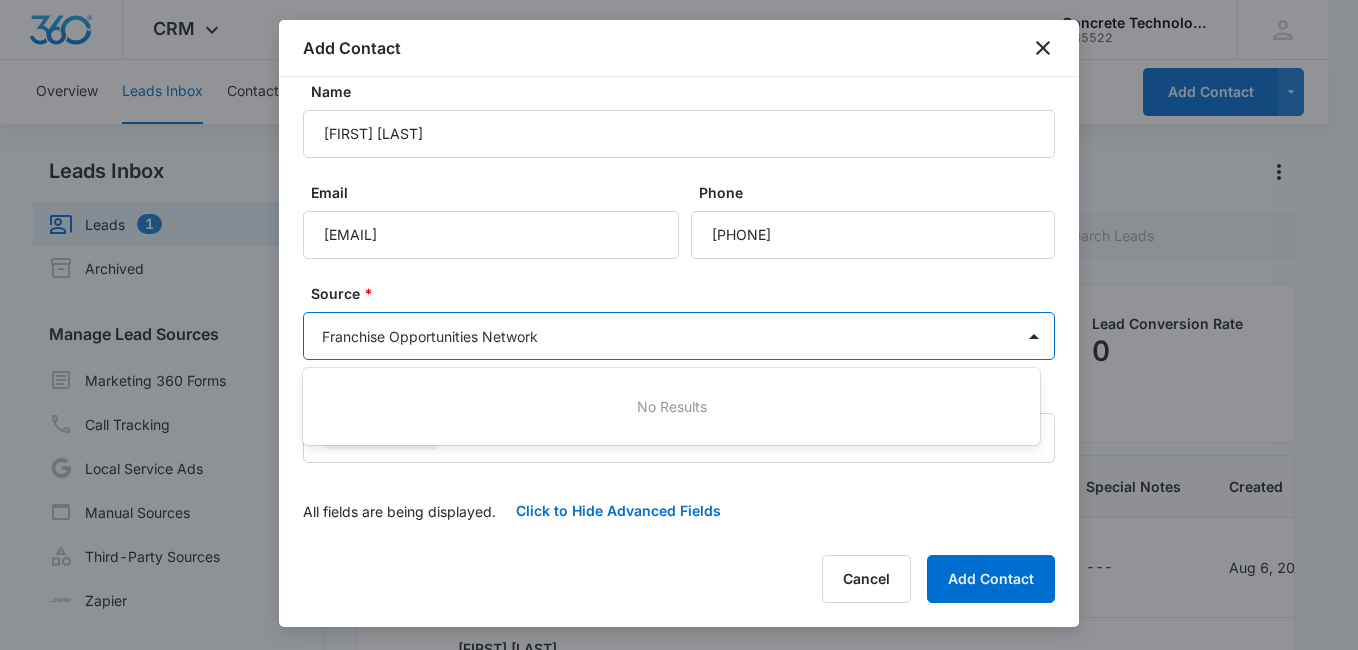 click at bounding box center [679, 325] 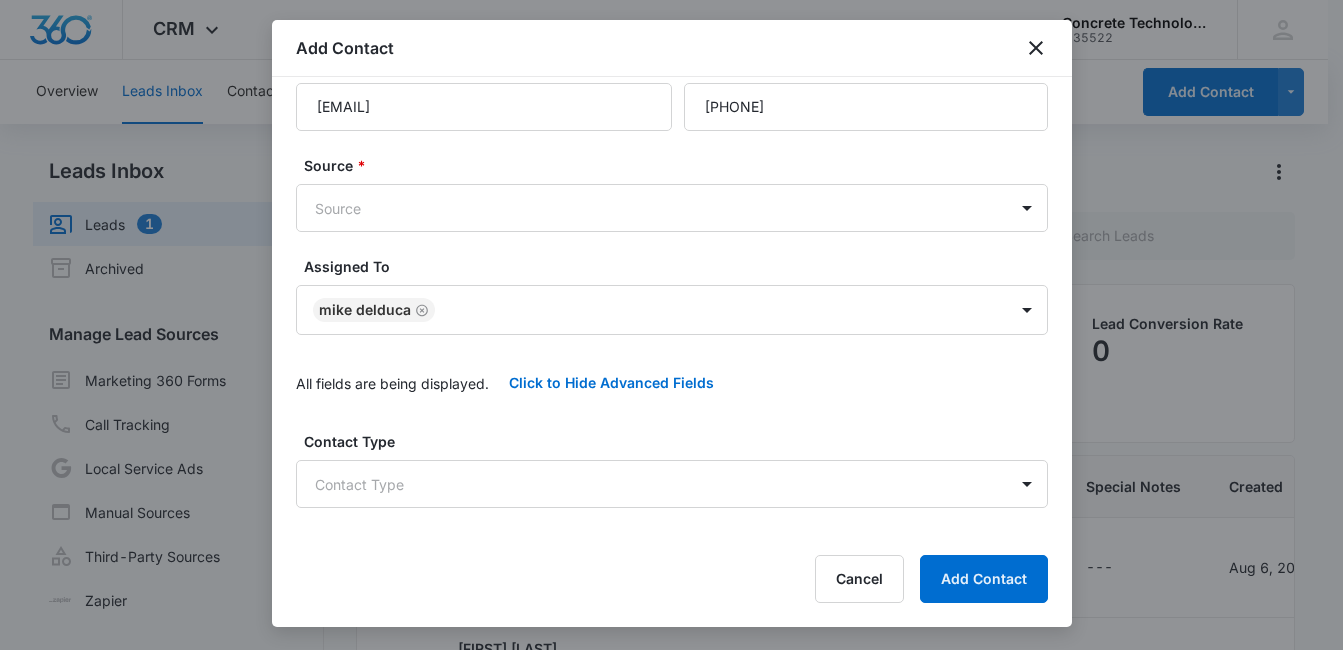 scroll, scrollTop: 198, scrollLeft: 0, axis: vertical 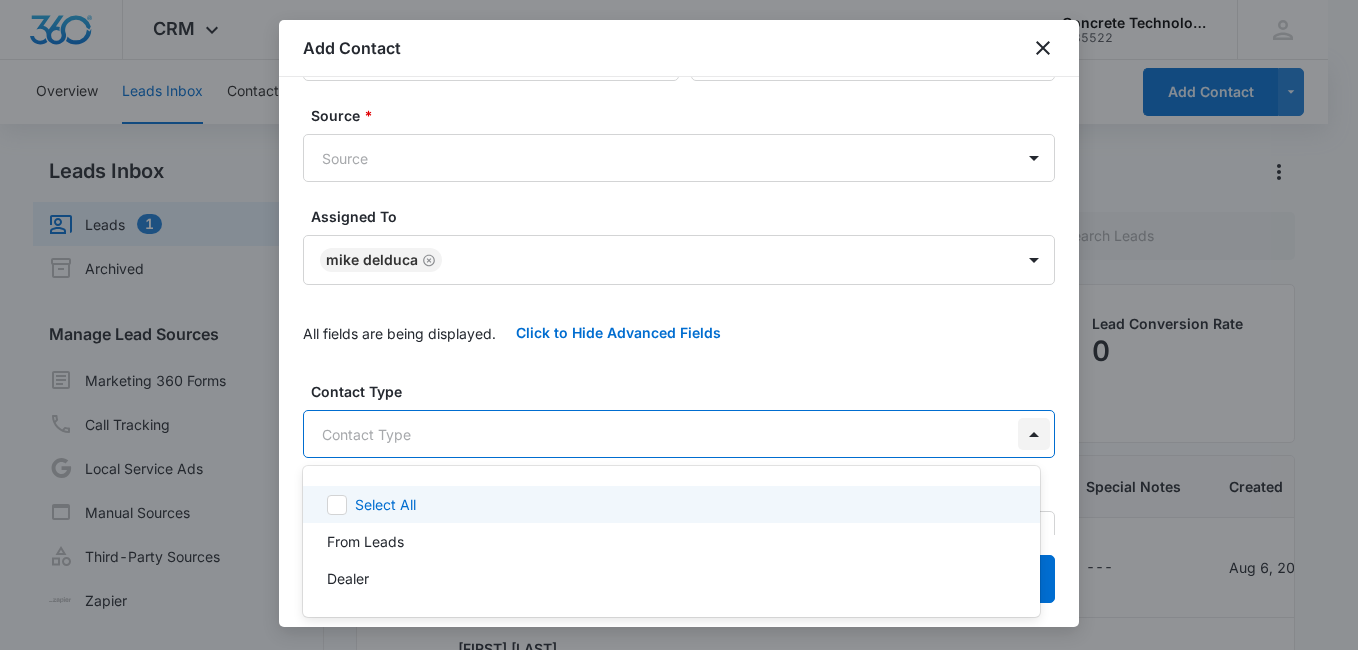 click on "CRM Apps Reputation Websites Forms CRM Email Social Content Ads Intelligence Files Brand Settings Concrete Technology M35522 Your Accounts View All MD Mike Delduca MDelduca@flycti.com My Profile Notifications Support Logout Terms & Conditions   •   Privacy Policy Overview Leads Inbox Contacts Organizations History Deals Projects Tasks Calendar Lists Reports Settings Add Contact Leads Inbox Leads 1 Archived Manage Lead Sources Marketing 360 Forms Call Tracking Local Service Ads Manual Sources Third-Party Sources Zapier Leads Lead Filters Lead Submissions this Week 27 100% last 7 days Unread Leads 0 You’re up to date! Viewed Leads 21 Lead Conversion Rate 0 Lead Name Lead Status Qualifying Status Source Special Notes Created Assigned To     Latrice Weston 0 days old Viewed New Manual CRM --- Aug 6, 2025 Mike Delduca Douglas Harris 0 days old Viewed New Manual CRM --- Aug 5, 2025 Mike Delduca Modeque Hunter 0 days old Viewed New Manual CRM --- Aug 5, 2025 Mike Delduca Christie Phillips 1 day old Viewed" at bounding box center (679, 325) 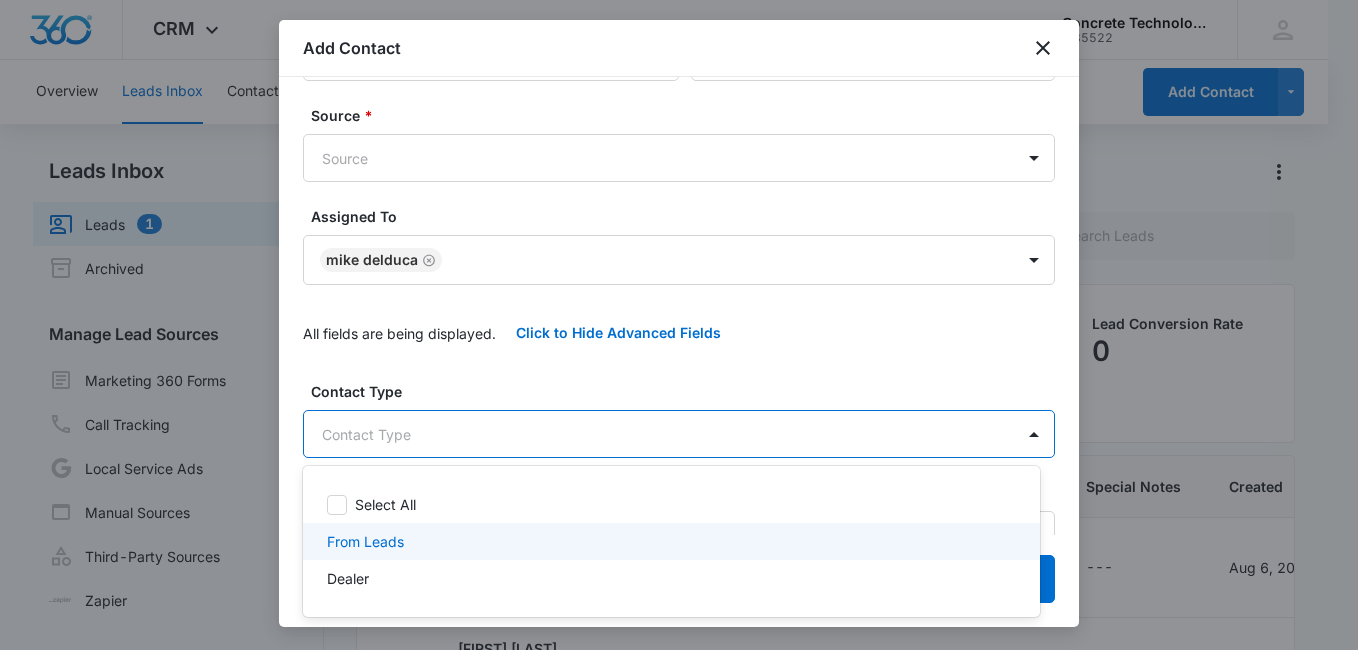 click on "From Leads" at bounding box center [669, 541] 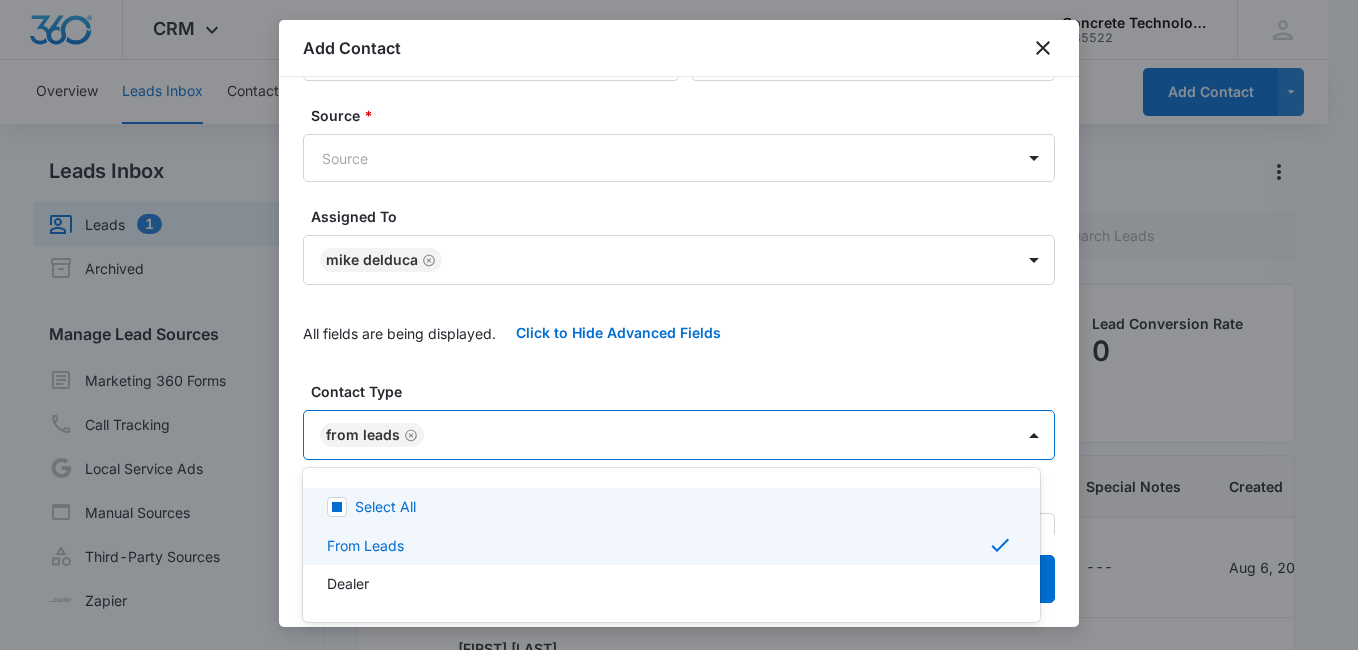 click at bounding box center (679, 325) 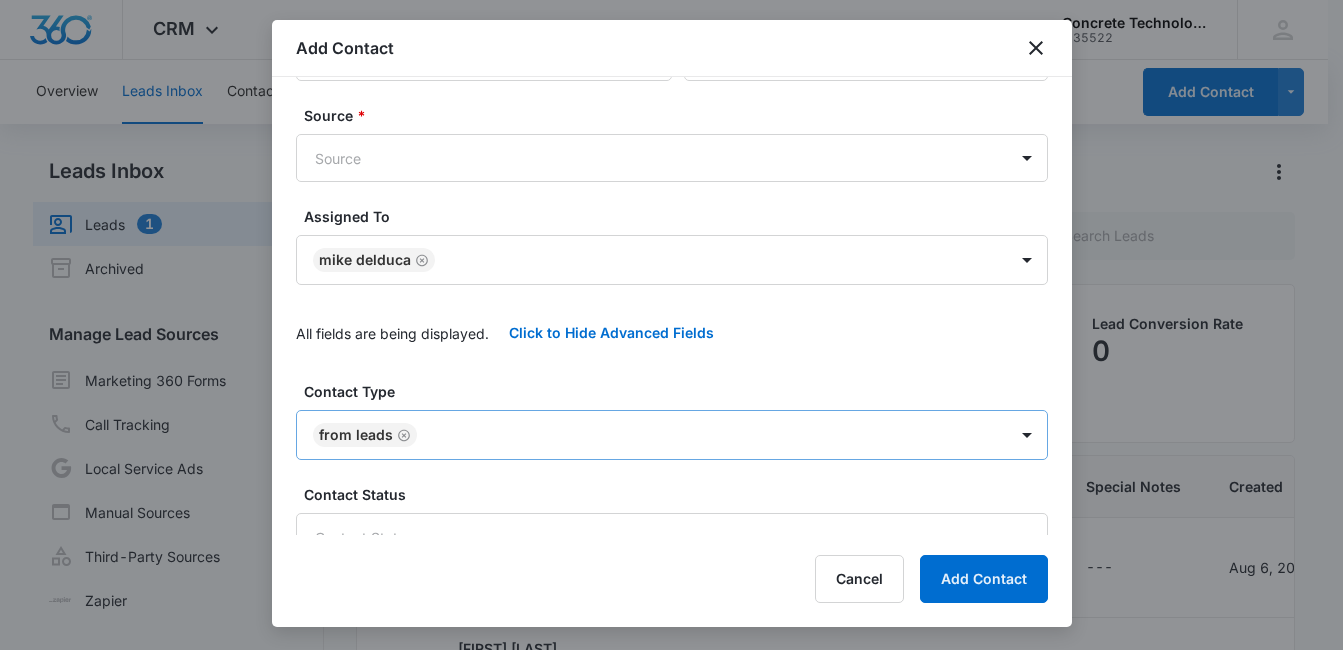 click 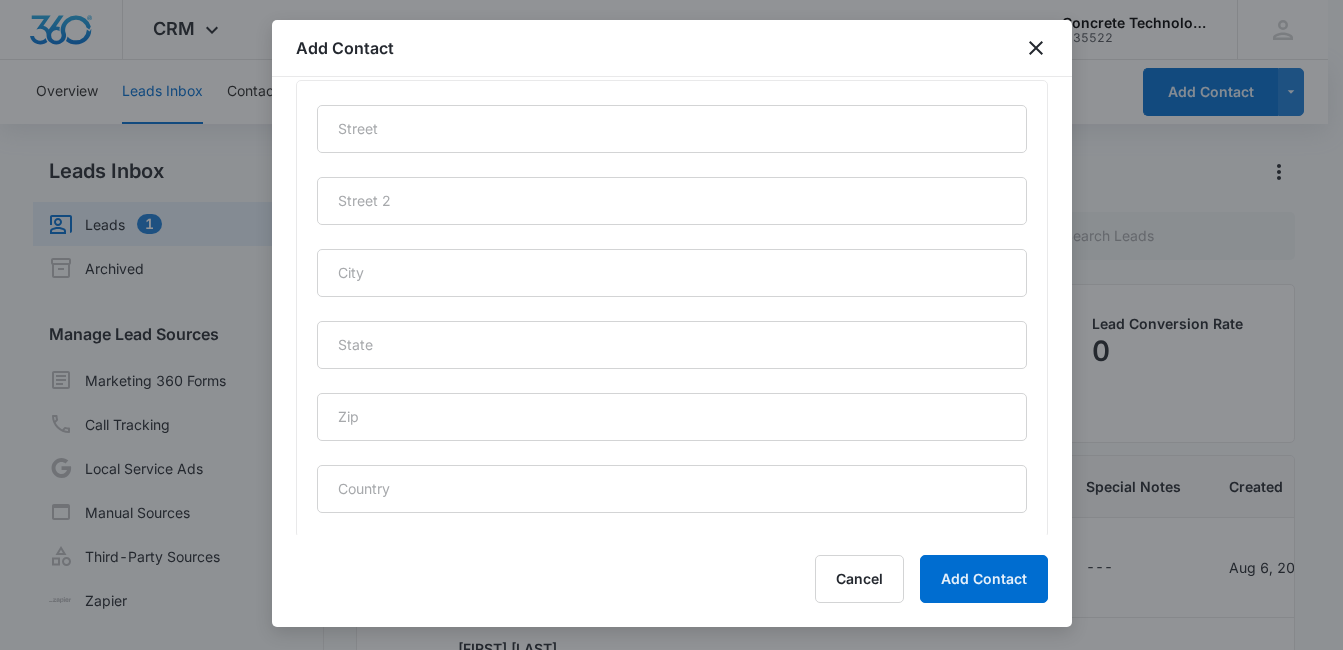 scroll, scrollTop: 1097, scrollLeft: 0, axis: vertical 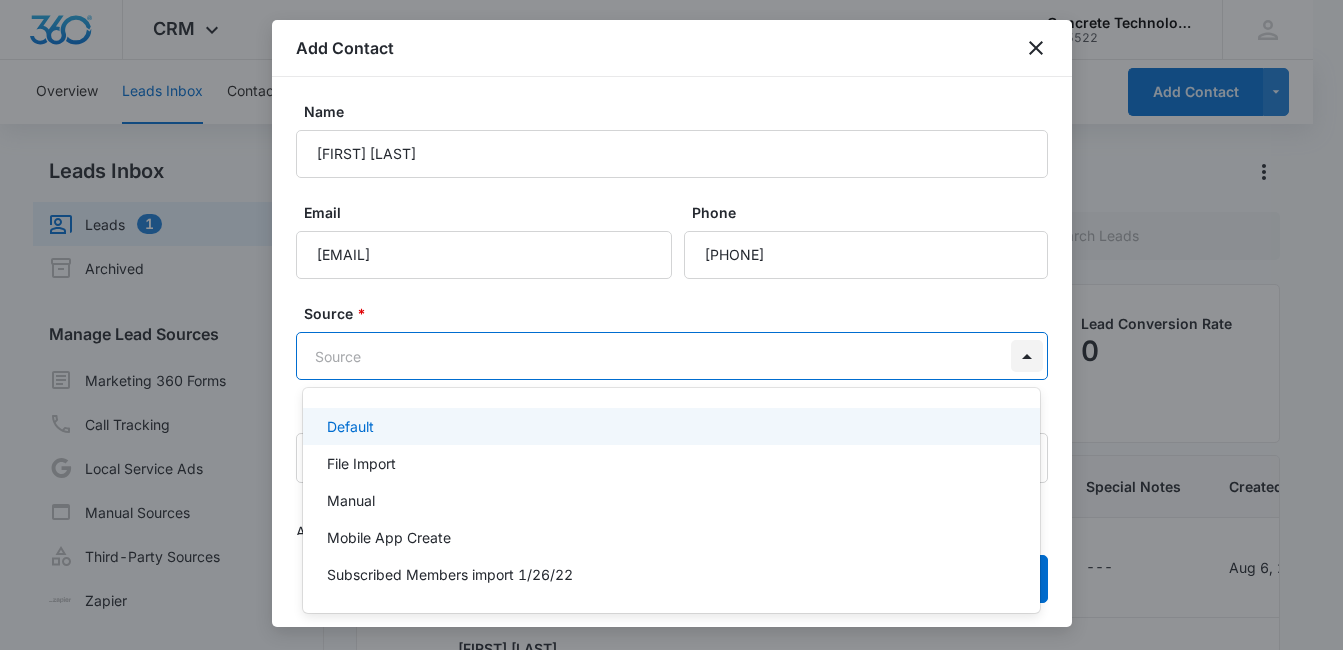 click on "CRM Apps Reputation Websites Forms CRM Email Social Content Ads Intelligence Files Brand Settings Concrete Technology M35522 Your Accounts View All MD Mike Delduca MDelduca@flycti.com My Profile Notifications Support Logout Terms & Conditions   •   Privacy Policy Overview Leads Inbox Contacts Organizations History Deals Projects Tasks Calendar Lists Reports Settings Add Contact Leads Inbox Leads 1 Archived Manage Lead Sources Marketing 360 Forms Call Tracking Local Service Ads Manual Sources Third-Party Sources Zapier Leads Lead Filters Lead Submissions this Week 27 100% last 7 days Unread Leads 0 You’re up to date! Viewed Leads 21 Lead Conversion Rate 0 Lead Name Lead Status Qualifying Status Source Special Notes Created Assigned To     Latrice Weston 0 days old Viewed New Manual CRM --- Aug 6, 2025 Mike Delduca Douglas Harris 0 days old Viewed New Manual CRM --- Aug 5, 2025 Mike Delduca Modeque Hunter 0 days old Viewed New Manual CRM --- Aug 5, 2025 Mike Delduca Christie Phillips 1 day old Viewed" at bounding box center (671, 325) 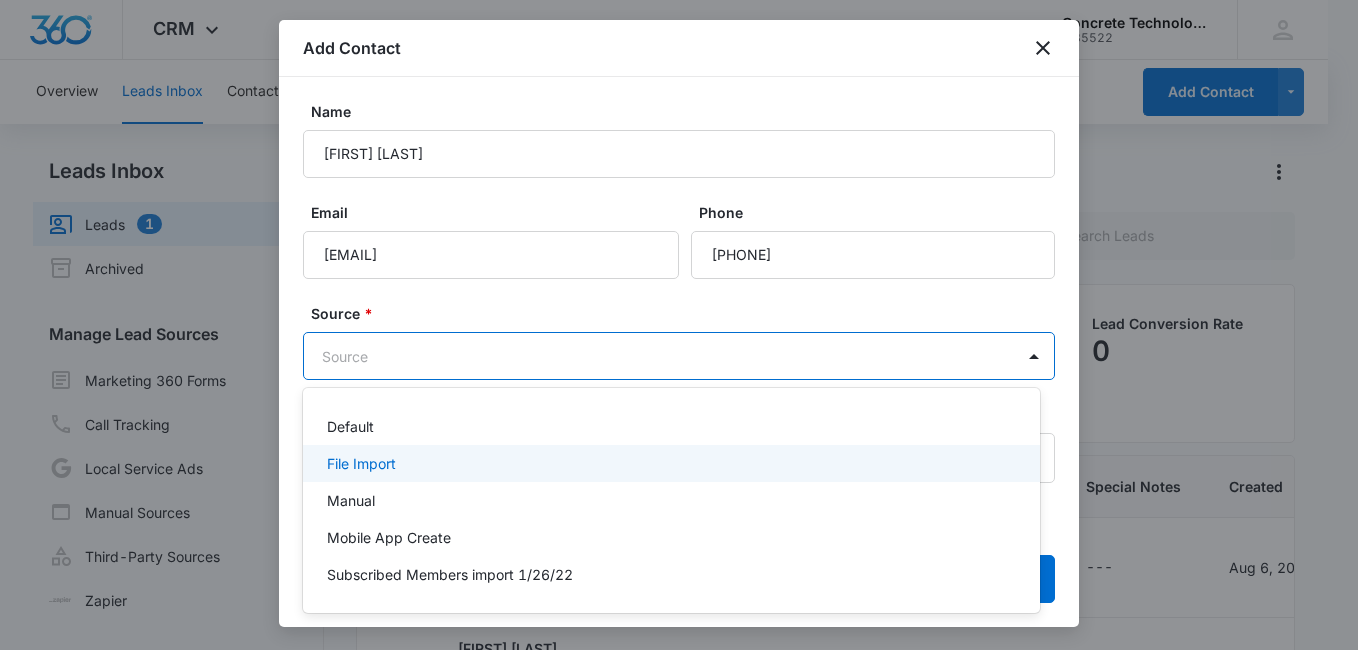 click on "File Import" at bounding box center (669, 463) 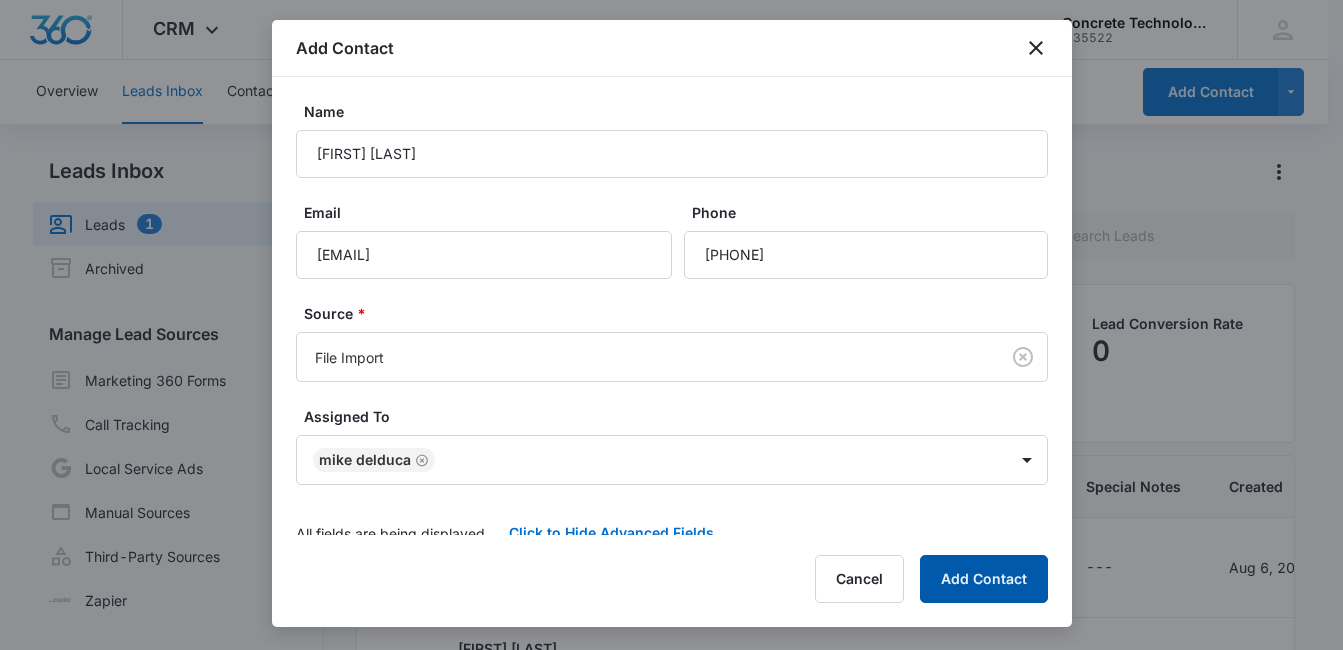 click on "Add Contact" at bounding box center (984, 579) 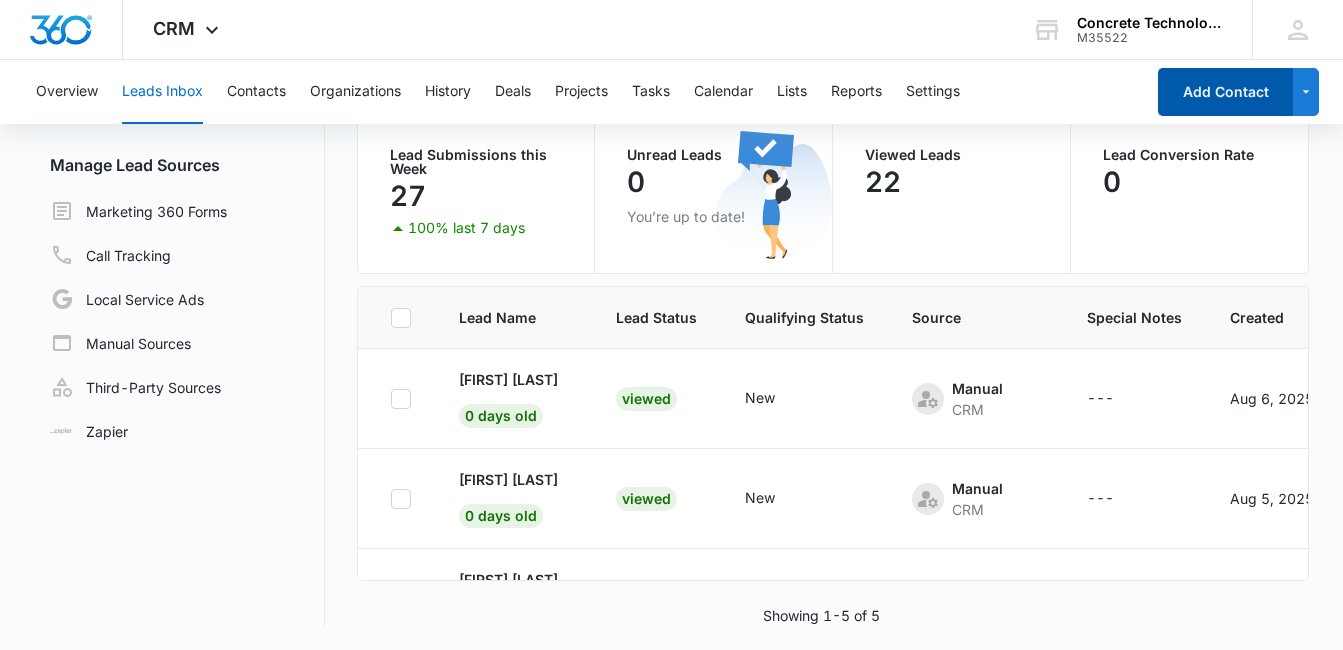 scroll, scrollTop: 0, scrollLeft: 0, axis: both 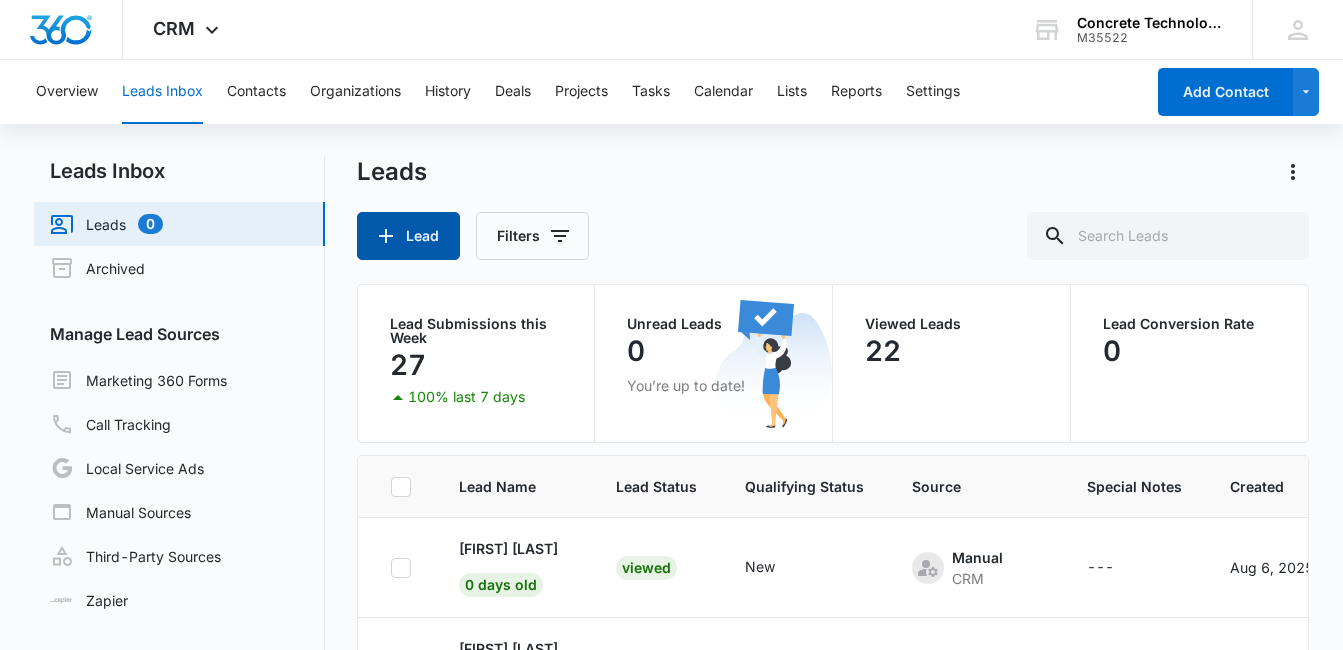 click on "Lead" at bounding box center [408, 236] 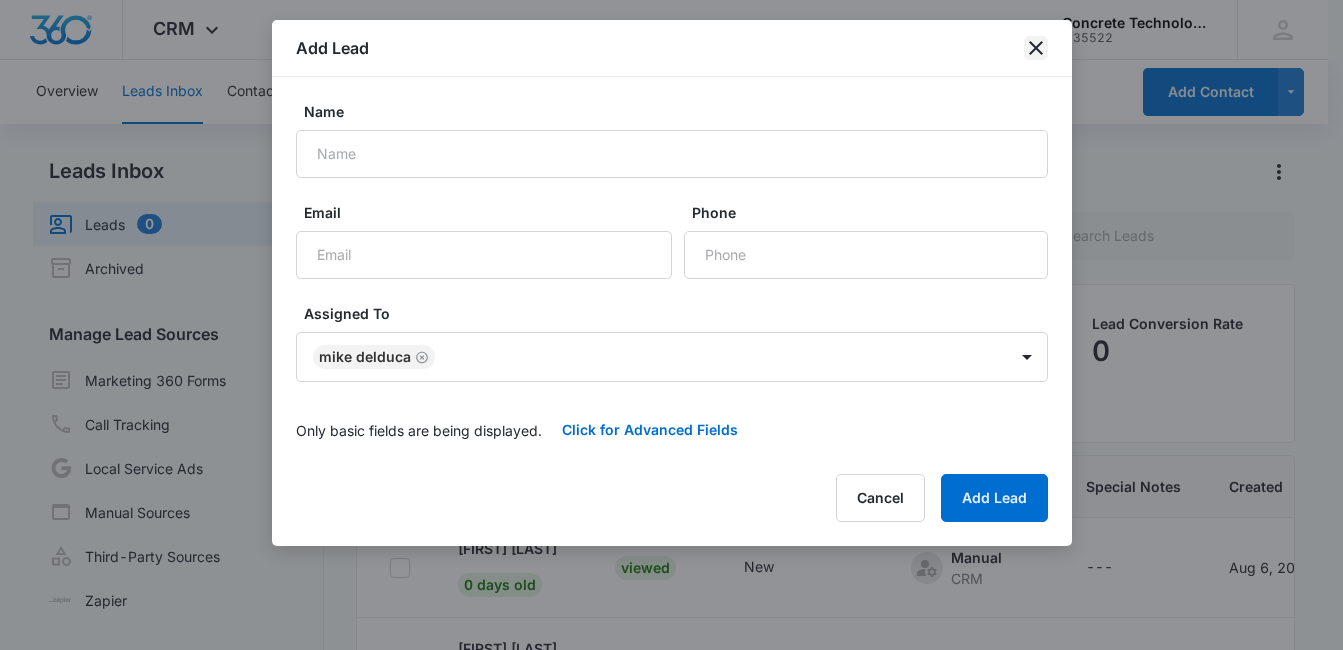 click 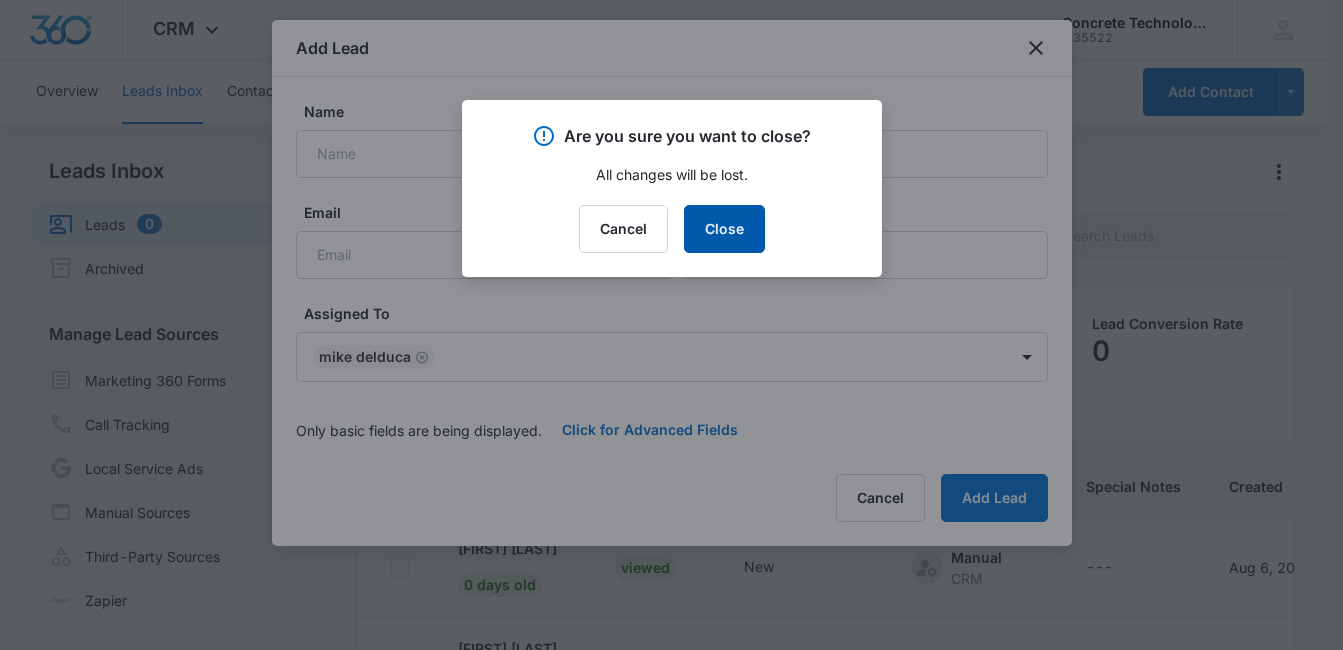 click on "Close" at bounding box center [724, 229] 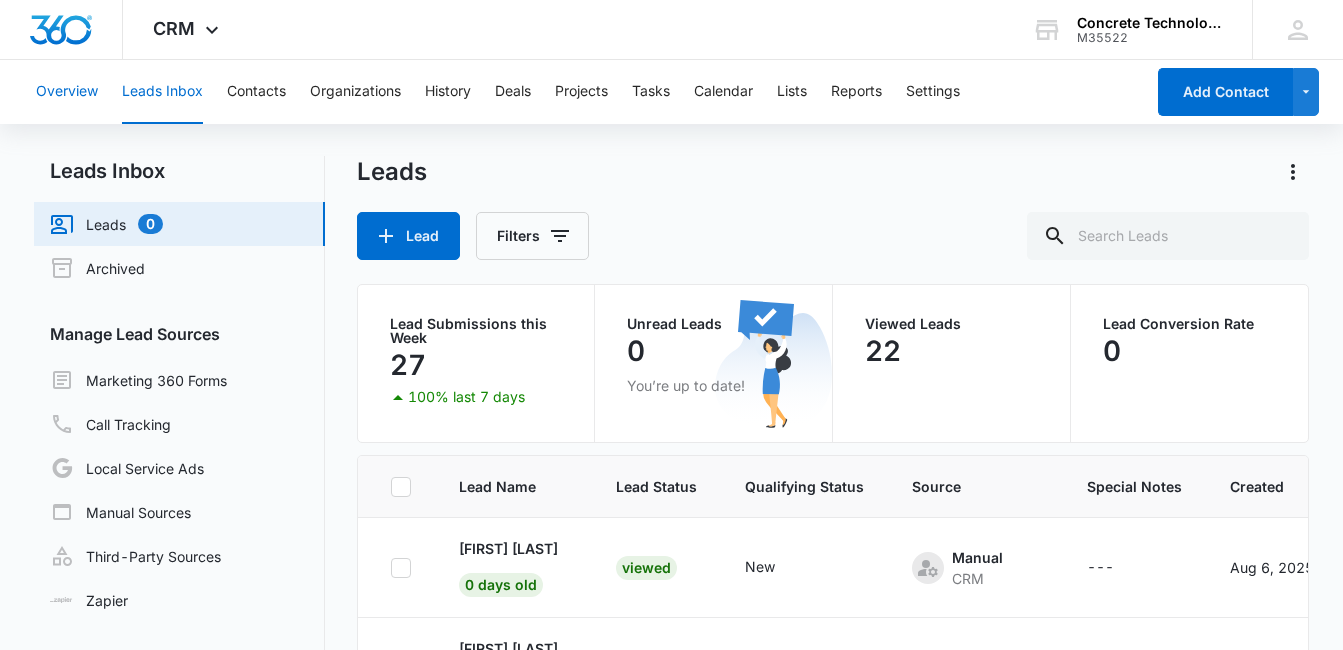 click on "Overview" at bounding box center [67, 92] 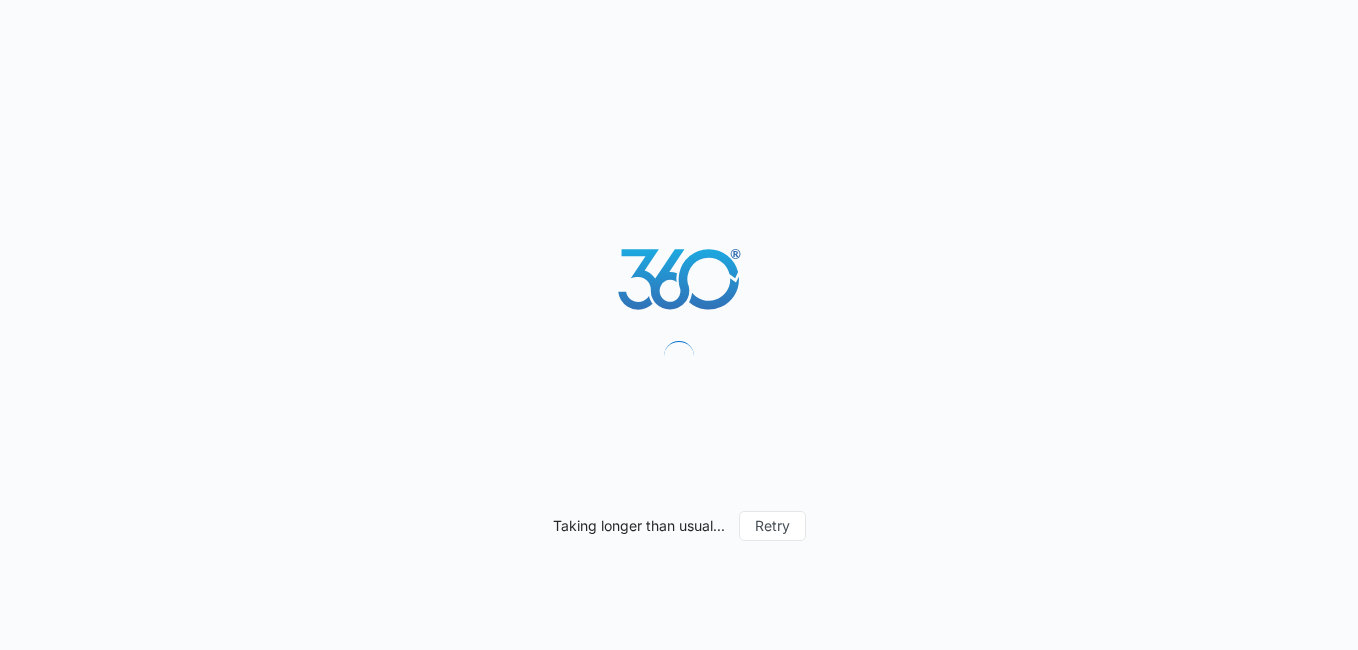 scroll, scrollTop: 0, scrollLeft: 0, axis: both 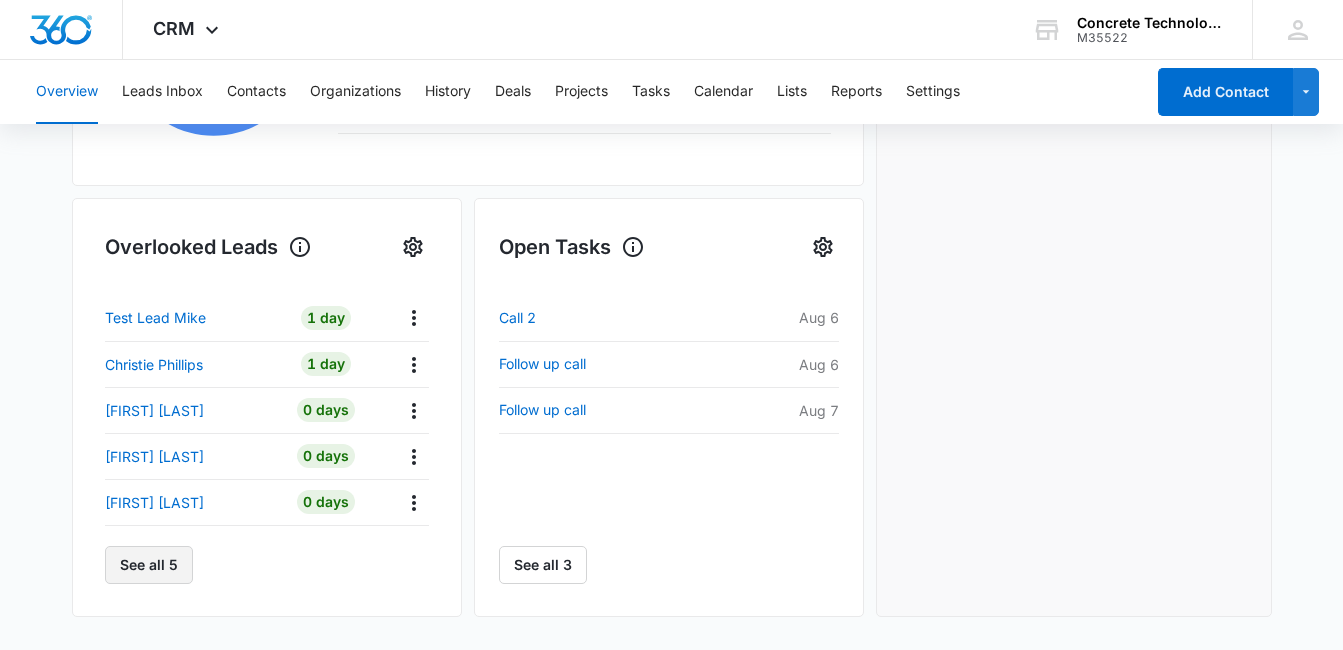 click on "See all 5" at bounding box center [149, 565] 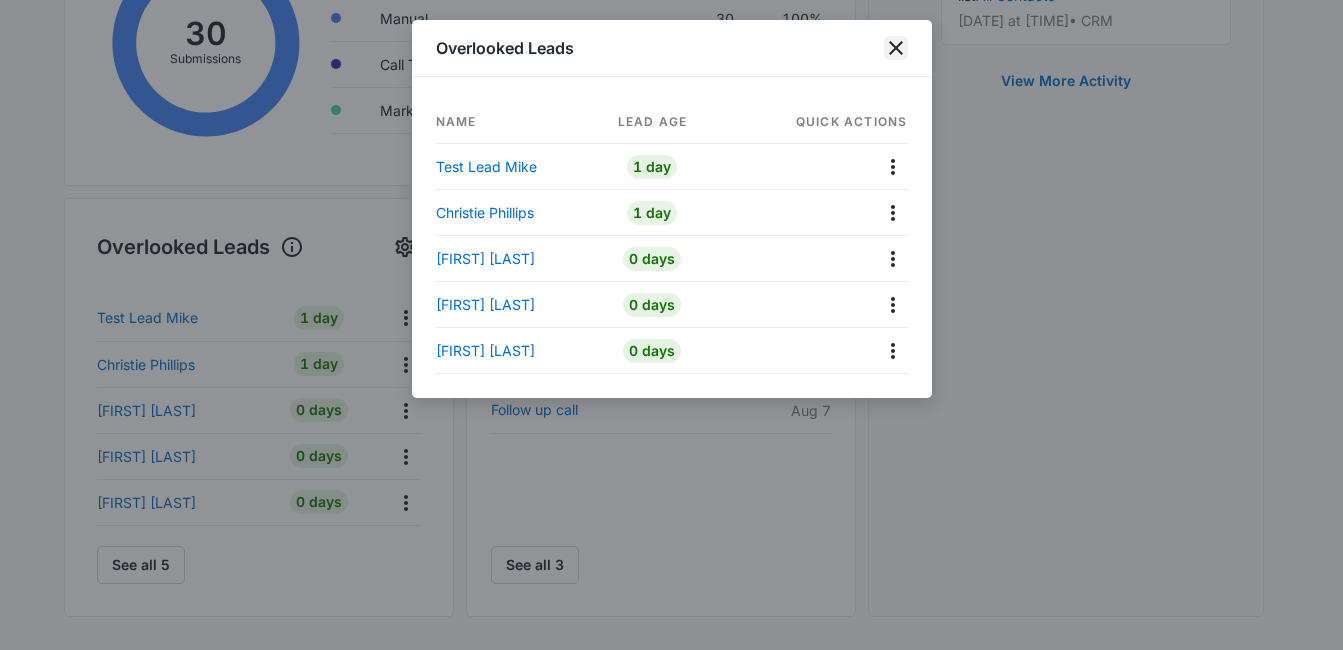 click 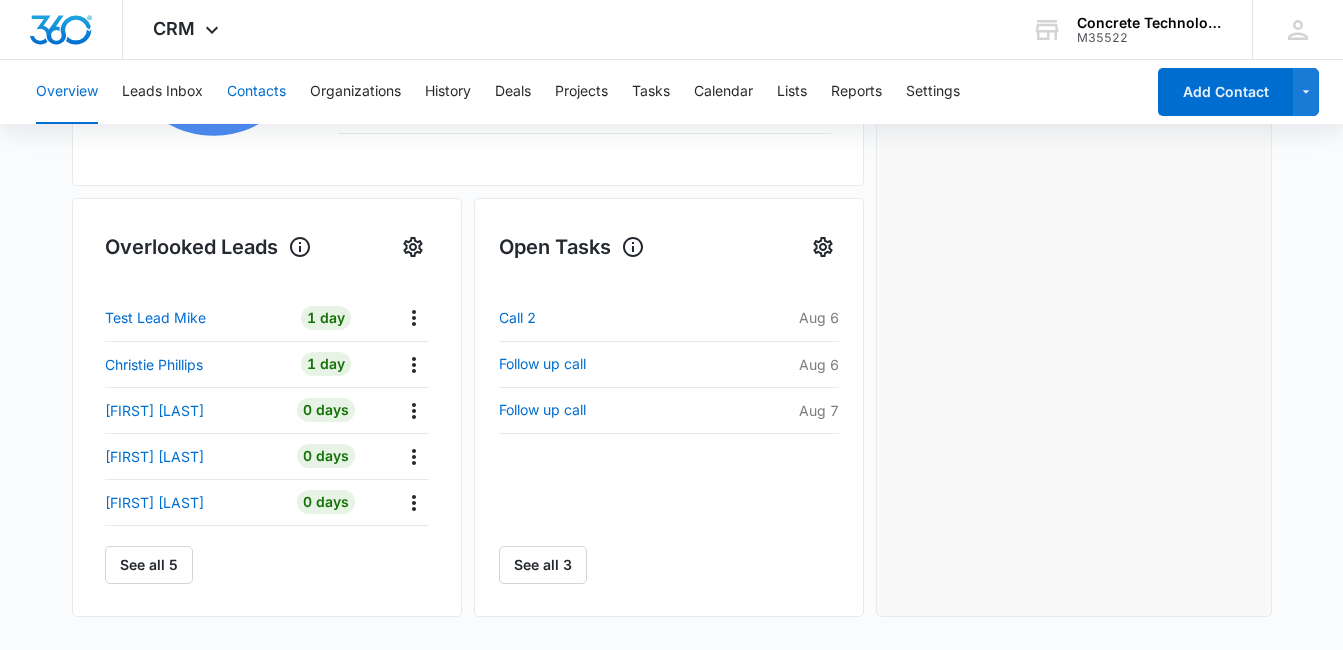 click on "Contacts" at bounding box center (256, 92) 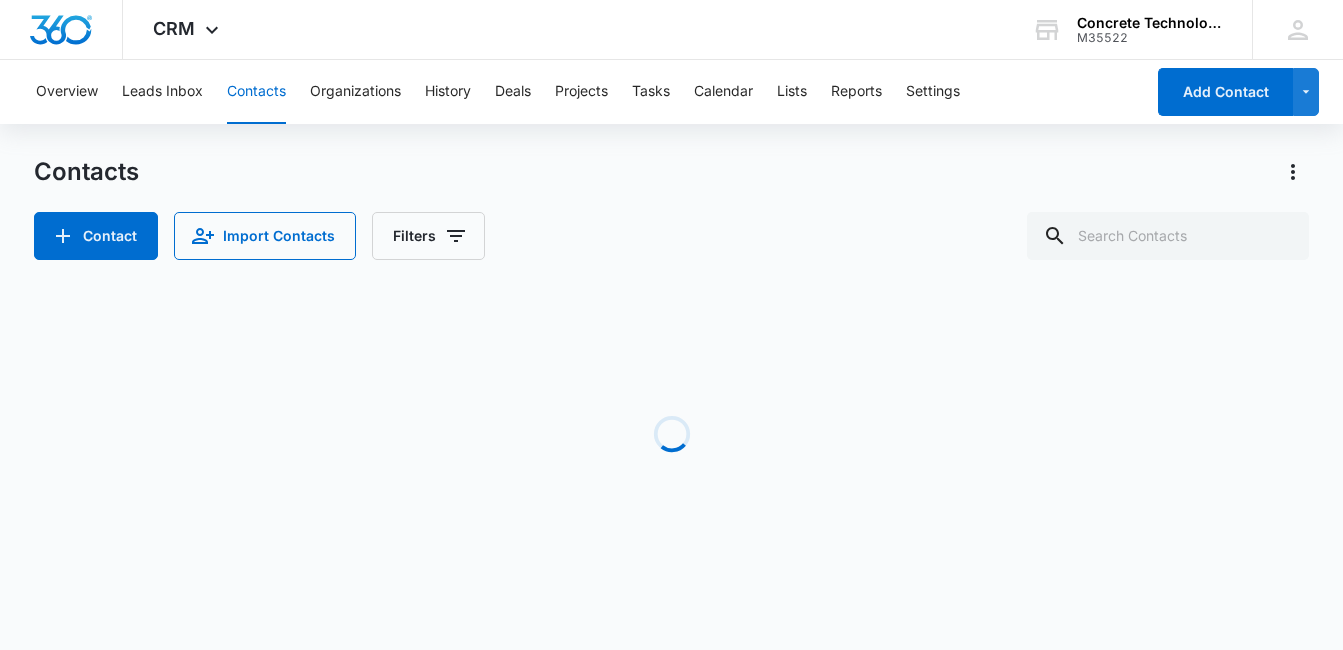 scroll, scrollTop: 0, scrollLeft: 0, axis: both 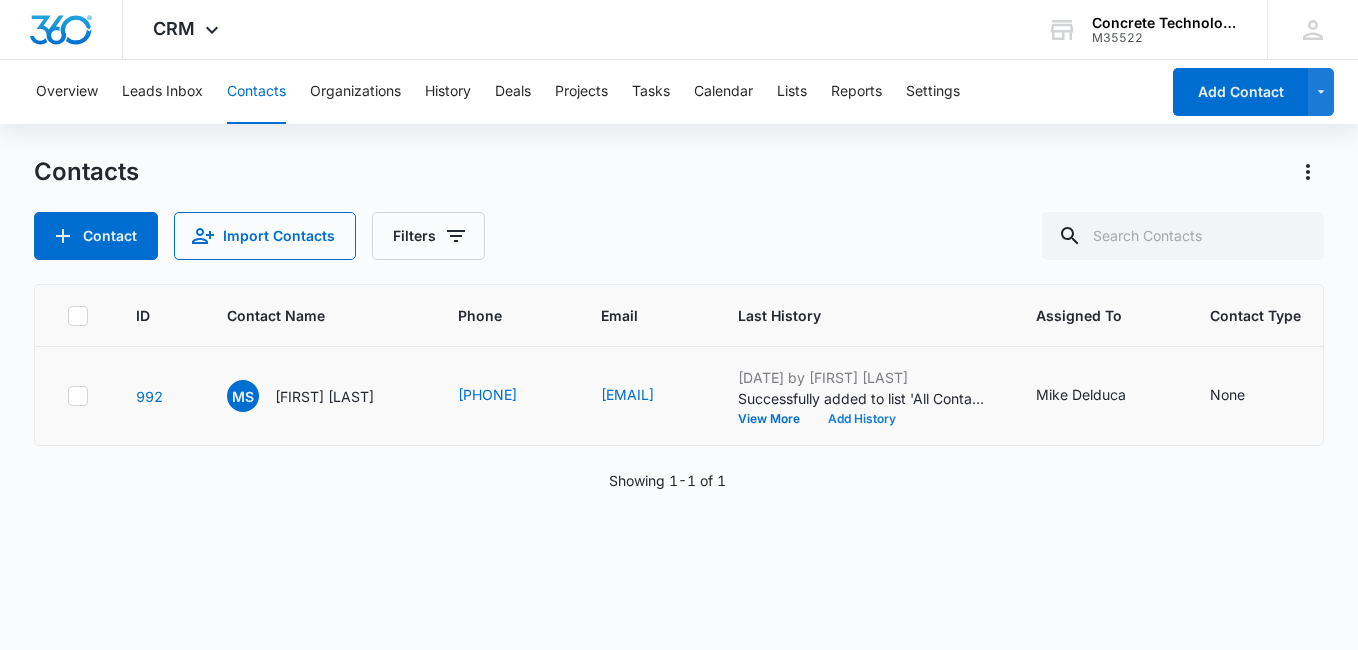 click on "Add History" at bounding box center (862, 419) 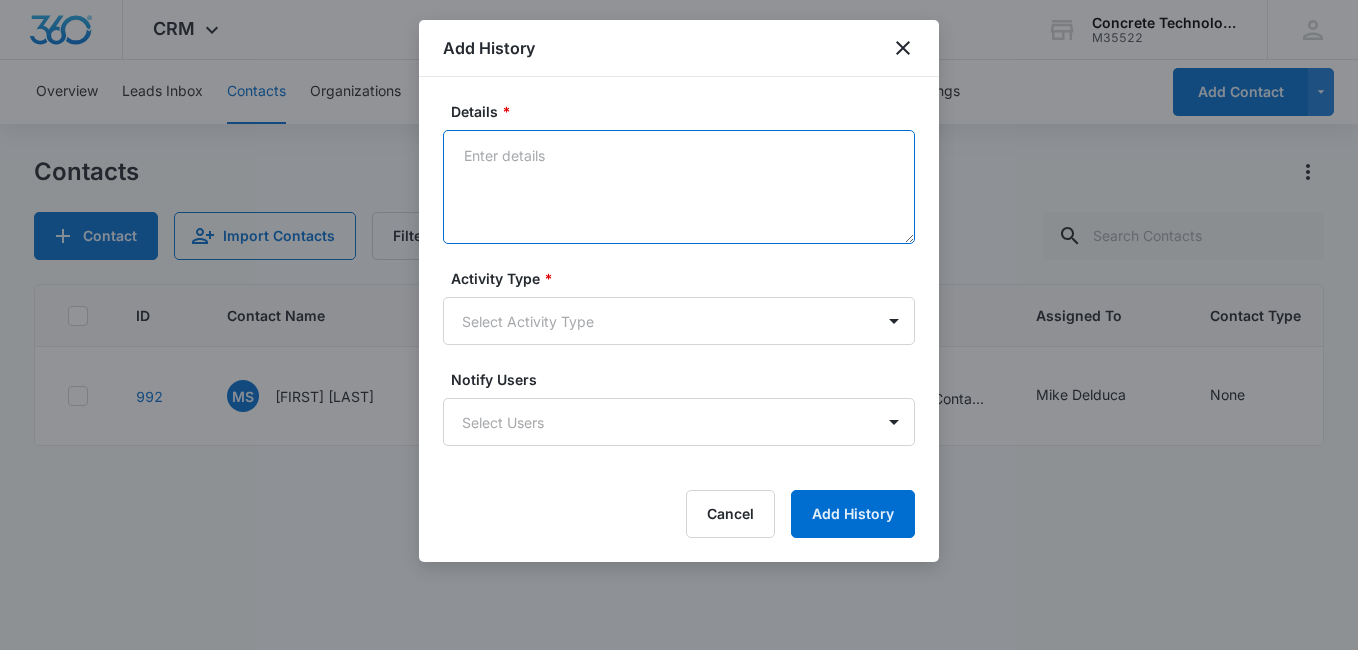 click on "Details *" at bounding box center [679, 187] 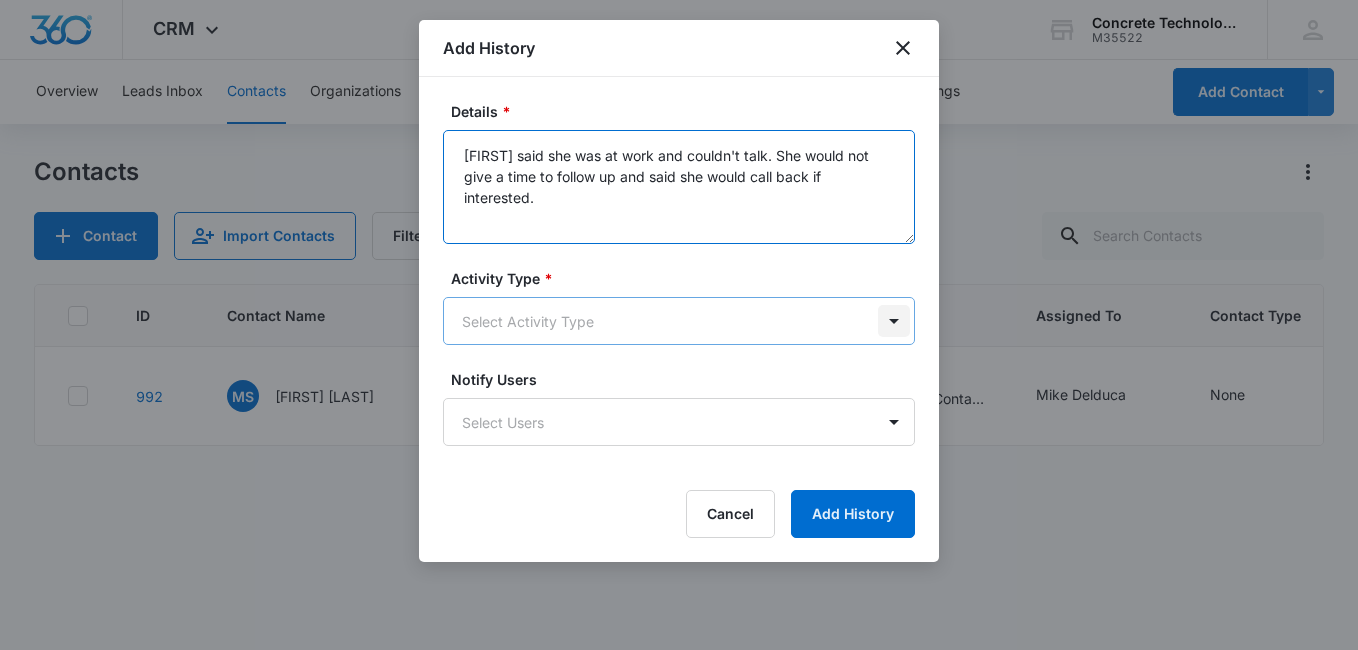 type on "[FIRST] said she was at work and couldn't talk. She would not give a time to follow up and said she would call back if interested." 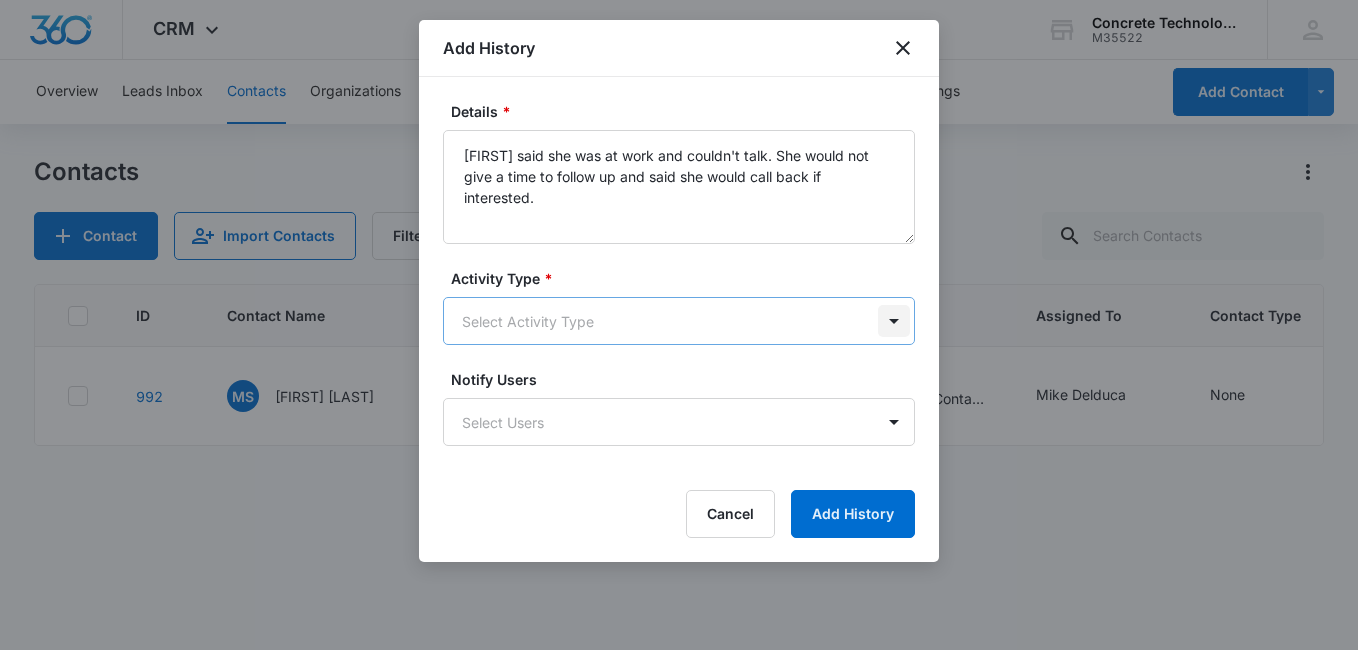 click on "CRM Apps Reputation Websites Forms CRM Email Social Content Ads Intelligence Files Brand Settings Concrete Technology M35522 Your Accounts View All MD [FIRST] [LAST] [EMAIL] My Profile Notifications Support Logout Terms & Conditions   •   Privacy Policy Overview Leads Inbox Contacts Organizations History Deals Projects Tasks Calendar Lists Reports Settings Add Contact Contacts Contact Import Contacts Filters ID Contact Name Phone Email Last History Assigned To Contact Type Contact Status Organization Address 992 MS [FIRST] [LAST] [PHONE] [EMAIL] [DATE] by [FIRST] [LAST] Successfully added to list 'All Contacts'. View More Add History [FIRST] [LAST] None None --- --- Showing   1-1   of   1
Concrete Technology - CRM Contacts - Marketing 360® Add History Details * [FIRST] said she was at work and couldn't talk. She would not give a time to follow up and said she would call back if interested. Activity Type * Select Activity Type Notify Users Select Users Cancel" at bounding box center (679, 325) 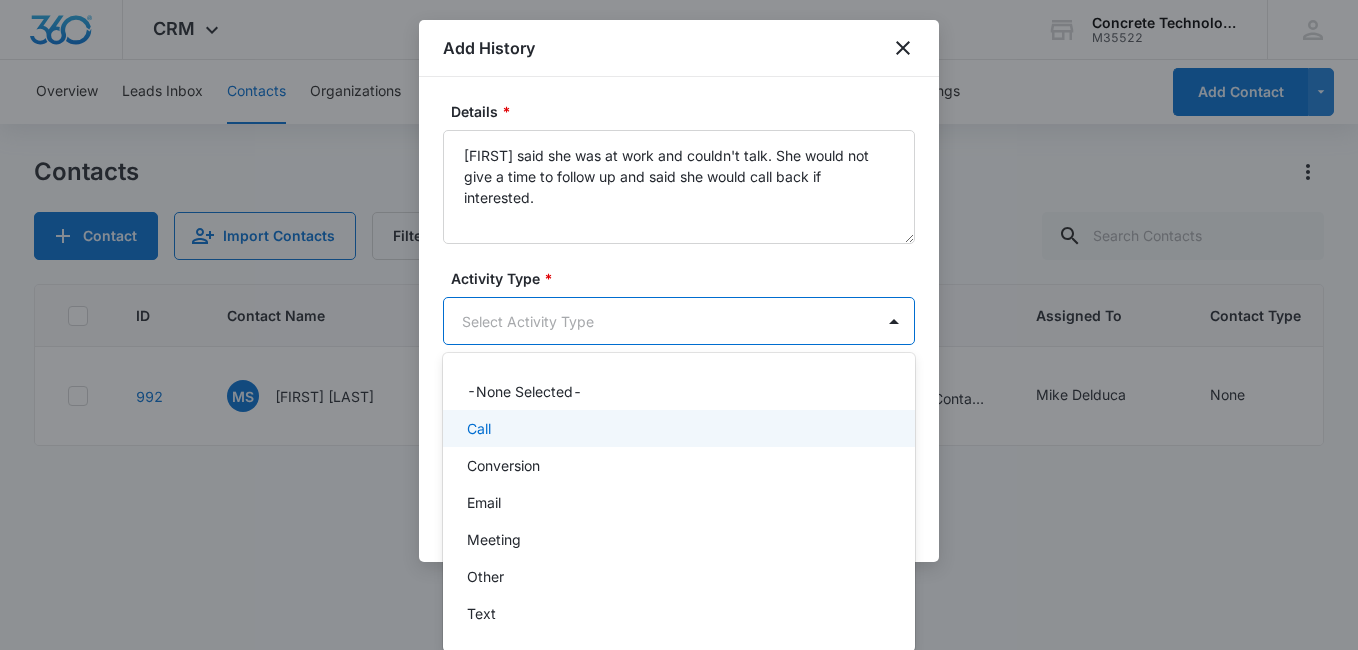 click on "Call" at bounding box center [677, 428] 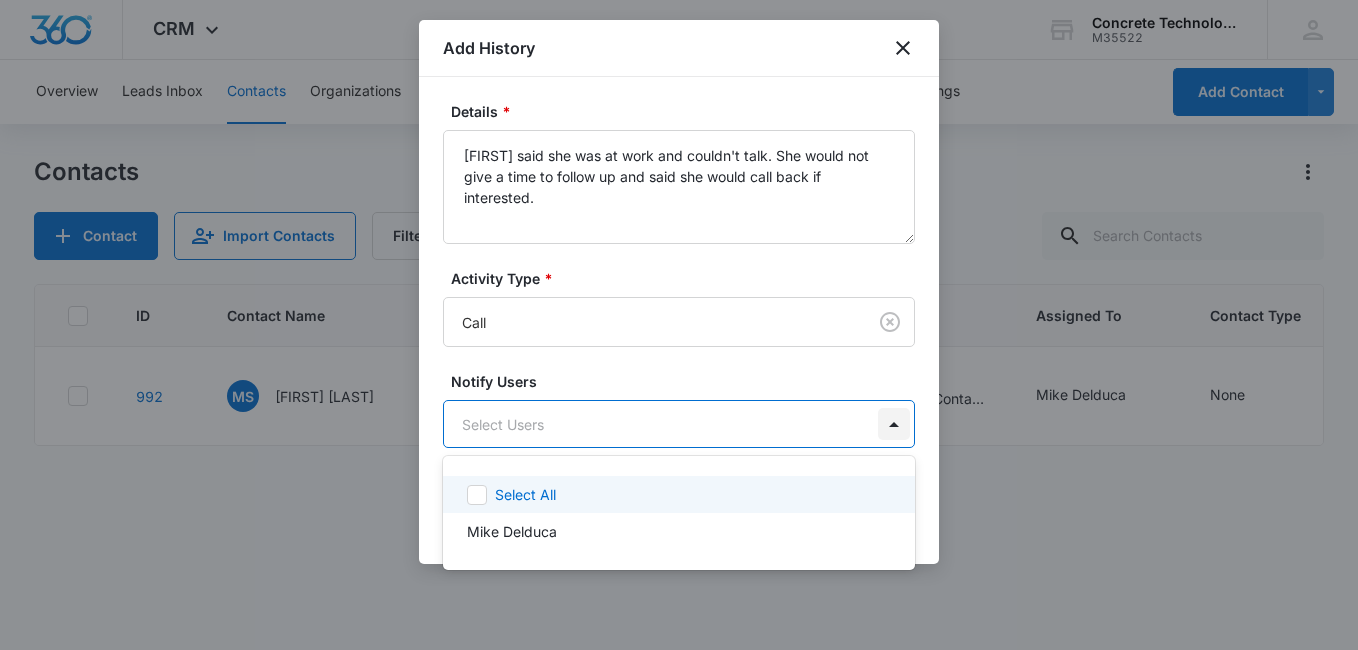 click on "CRM Apps Reputation Websites Forms CRM Email Social Content Ads Intelligence Files Brand Settings Concrete Technology M35522 Your Accounts View All MD [FIRST] [LAST] [EMAIL] My Profile Notifications Support Logout Terms & Conditions   •   Privacy Policy Overview Leads Inbox Contacts Organizations History Deals Projects Tasks Calendar Lists Reports Settings Add Contact Contacts Contact Import Contacts Filters ID Contact Name Phone Email Last History Assigned To Contact Type Contact Status Organization Address 992 MS [FIRST] [LAST] [PHONE] [EMAIL] [DATE] by [FIRST] [LAST] Successfully added to list 'All Contacts'. View More Add History [FIRST] [LAST] None None --- --- Showing   1-1   of   1
Concrete Technology - CRM Contacts - Marketing 360® Add History Details * [FIRST] said she was at work and couldn't talk. She would not give a time to follow up and said she would call back if interested. Activity Type * Call Notify Users 2 results available. Select Users" at bounding box center [679, 325] 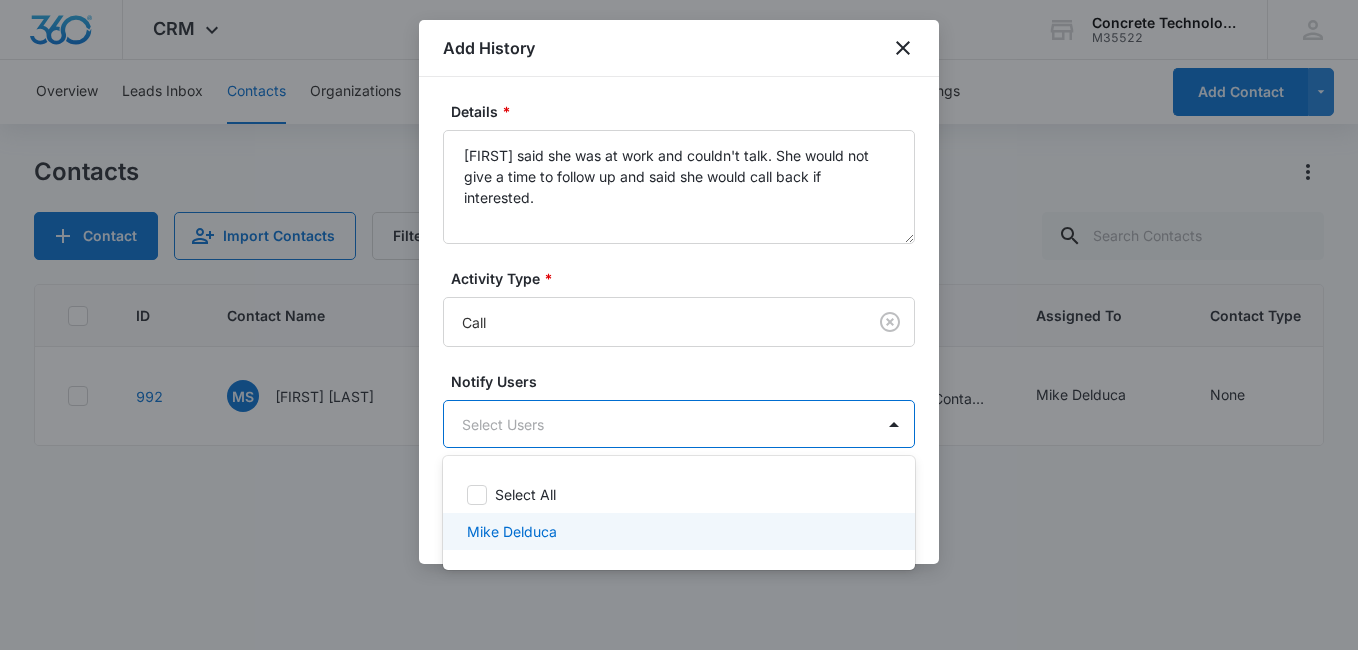 click on "Mike Delduca" at bounding box center [677, 531] 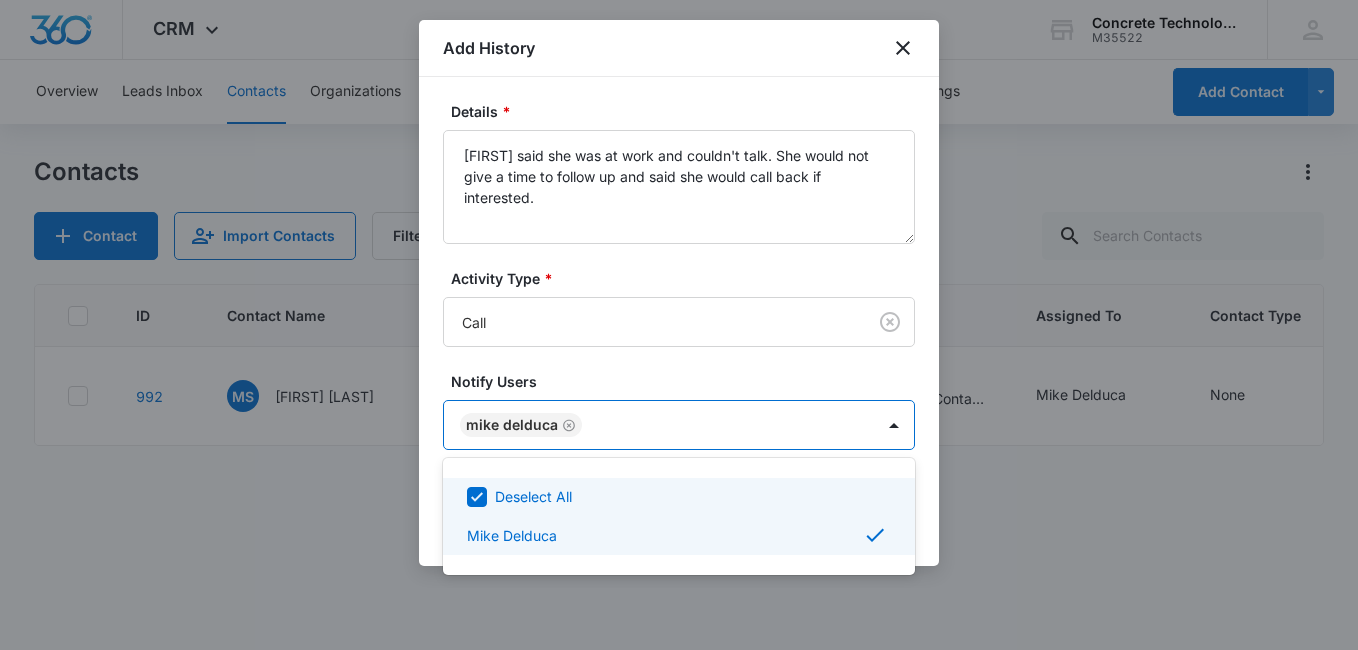 click at bounding box center [679, 325] 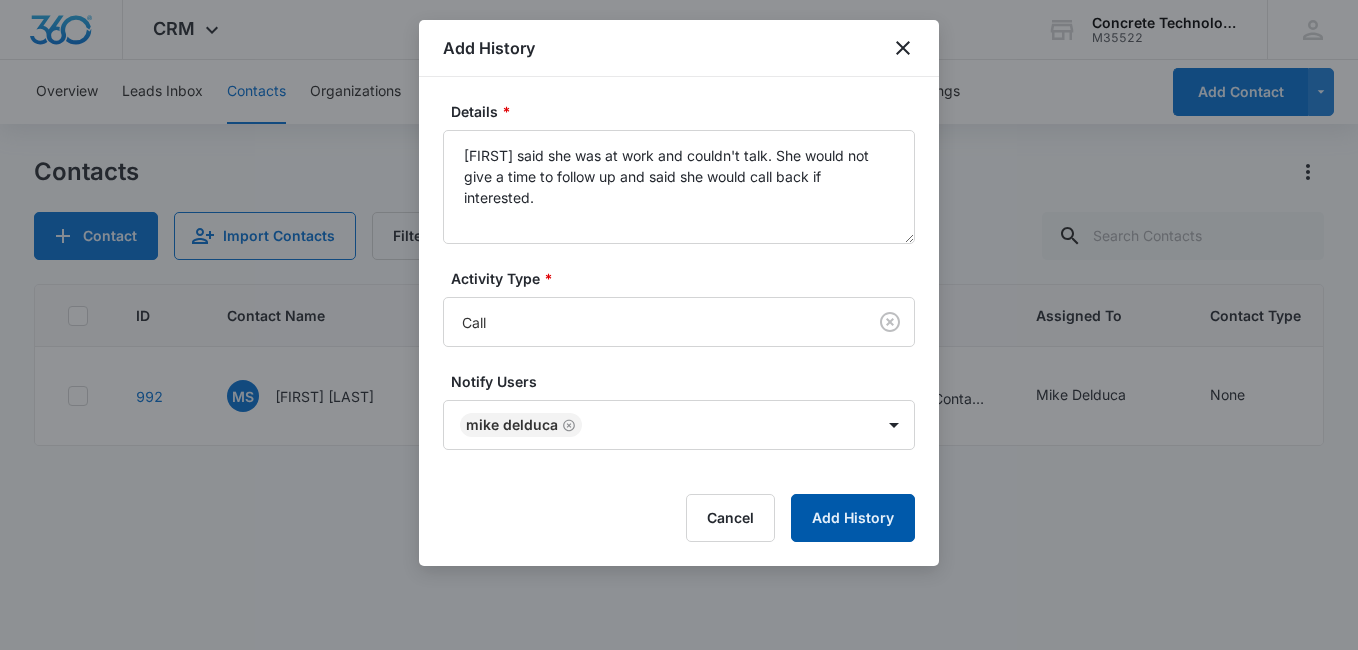 click on "Add History" at bounding box center (853, 518) 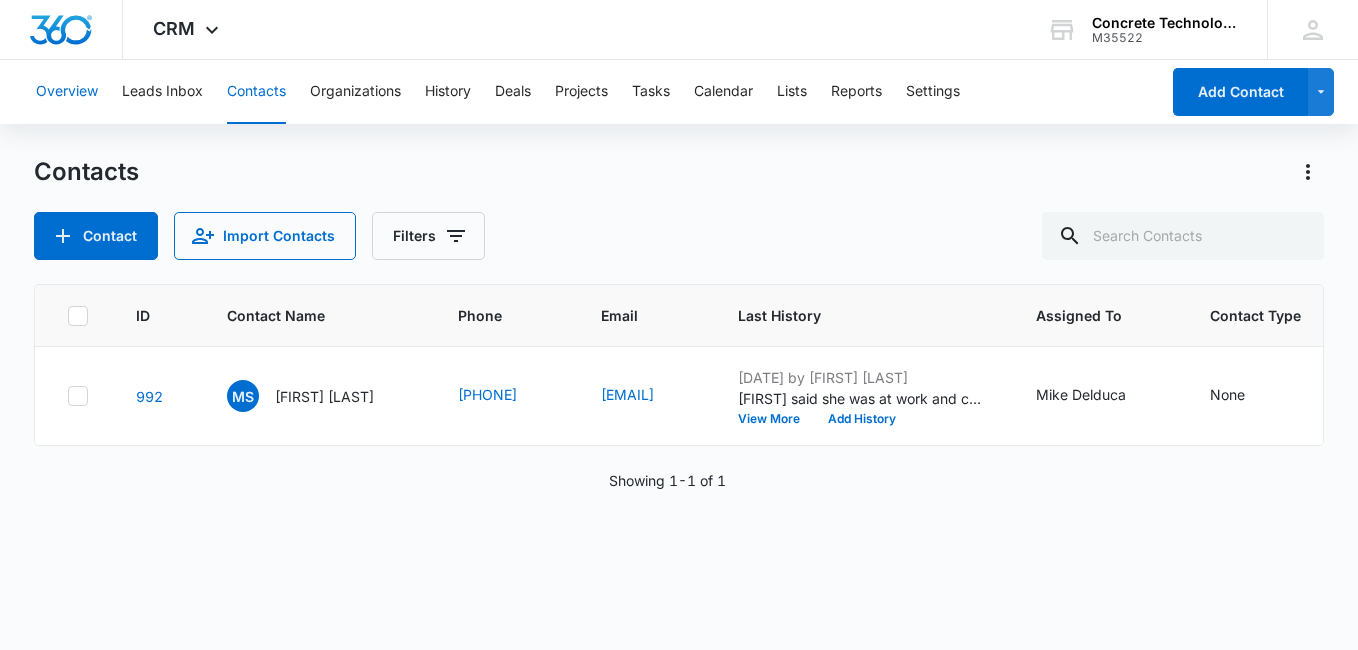 click on "Overview" at bounding box center (67, 92) 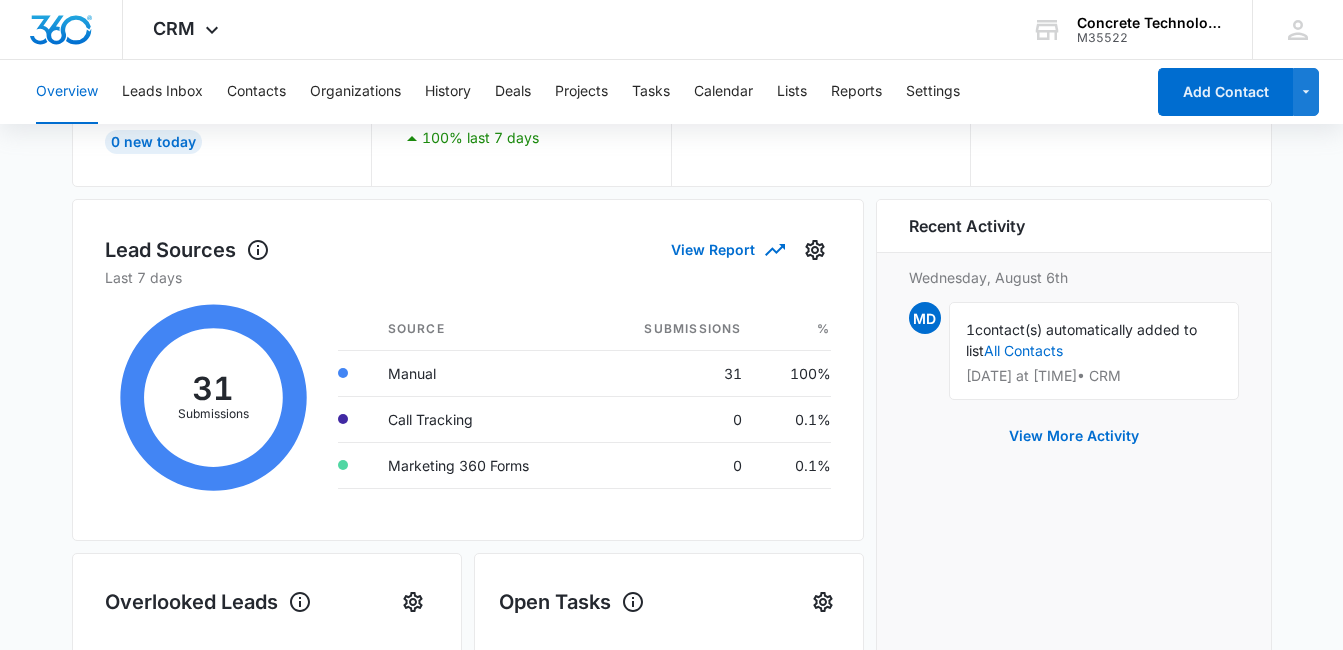 scroll, scrollTop: 228, scrollLeft: 0, axis: vertical 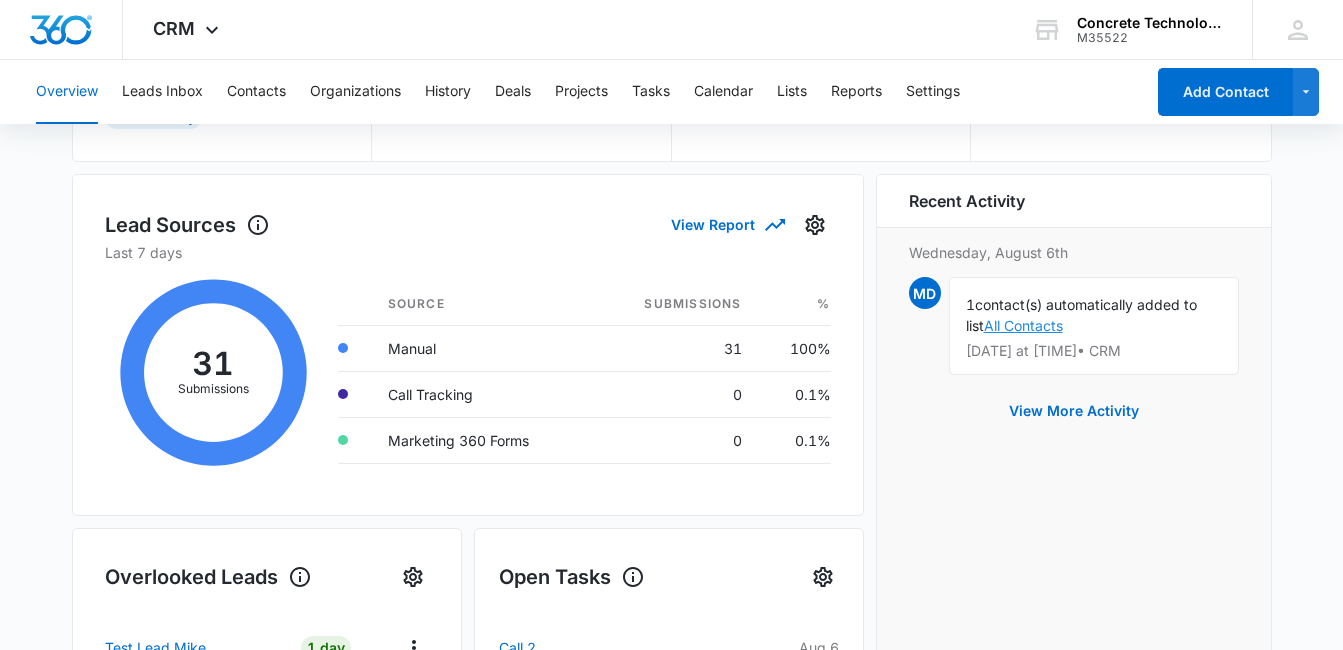 click on "All Contacts" at bounding box center [1023, 325] 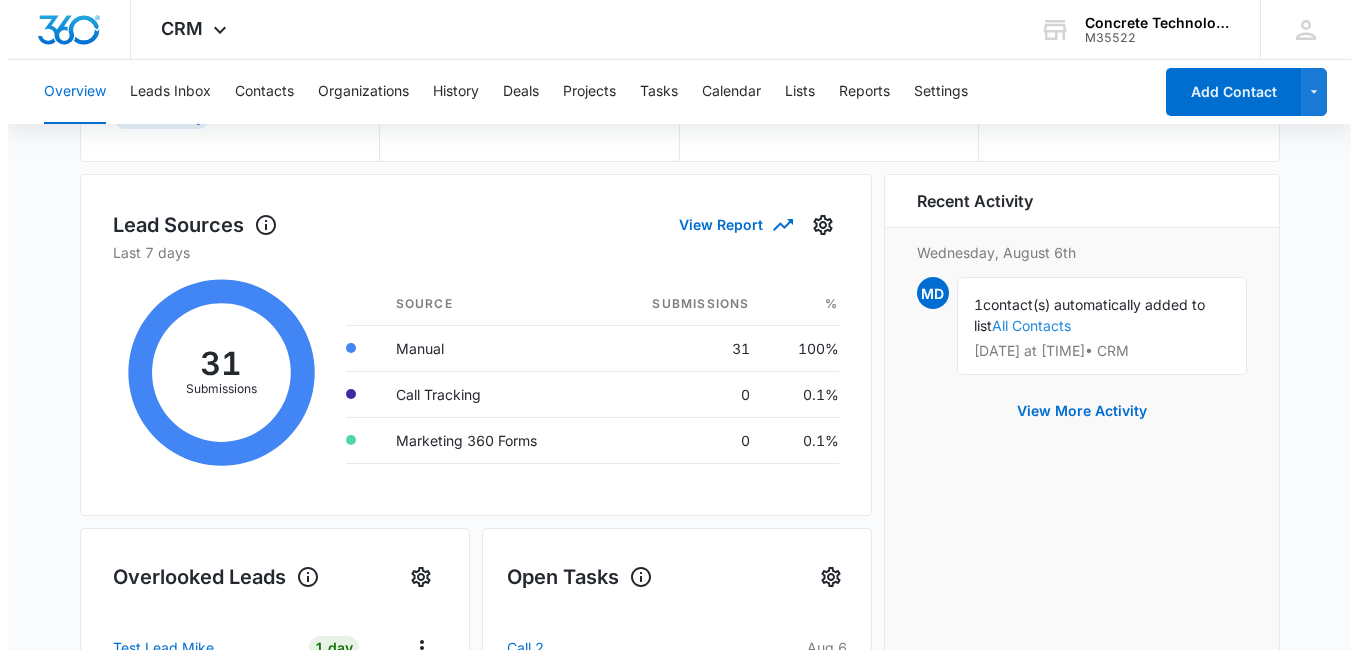 scroll, scrollTop: 0, scrollLeft: 0, axis: both 